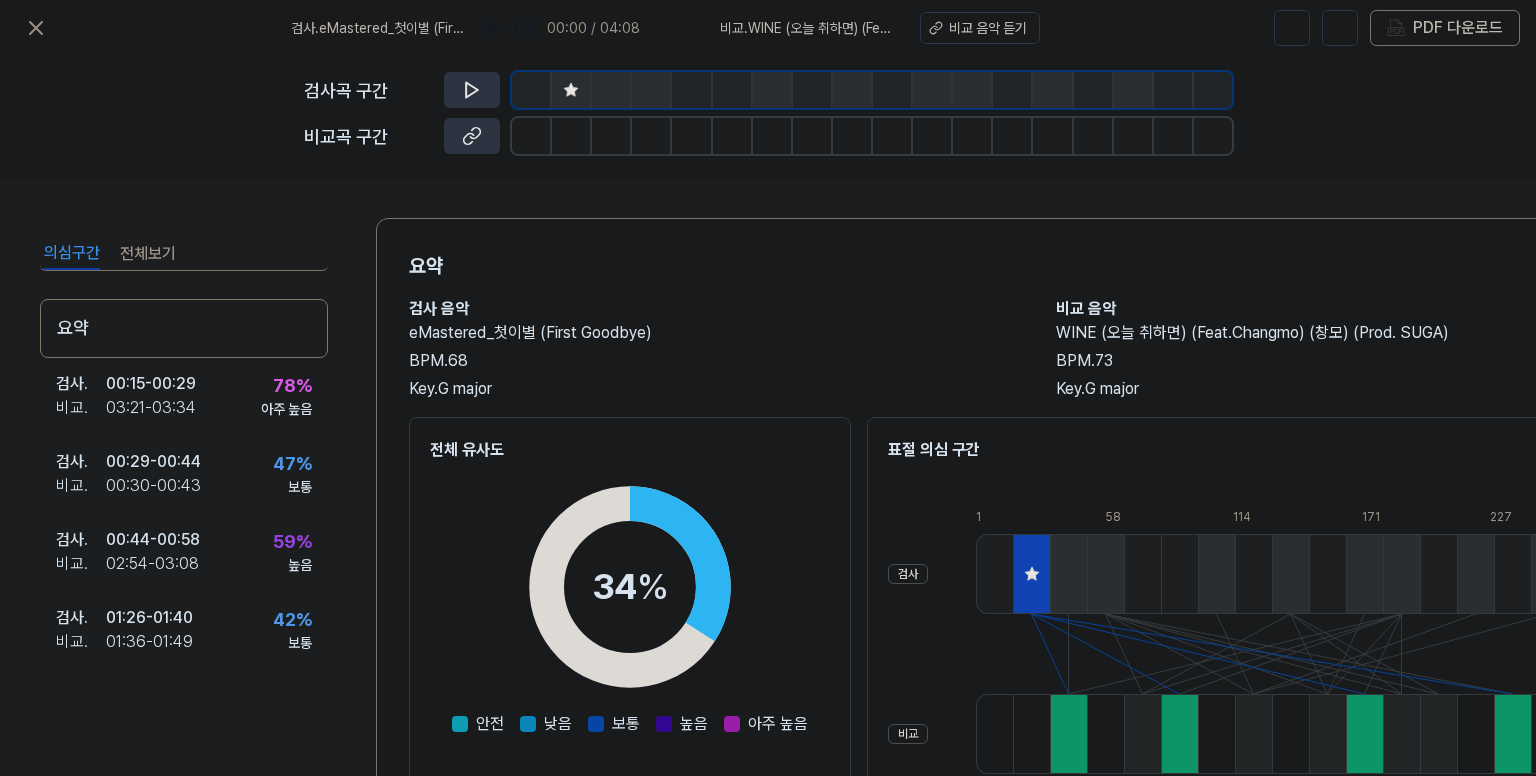 scroll, scrollTop: 0, scrollLeft: 0, axis: both 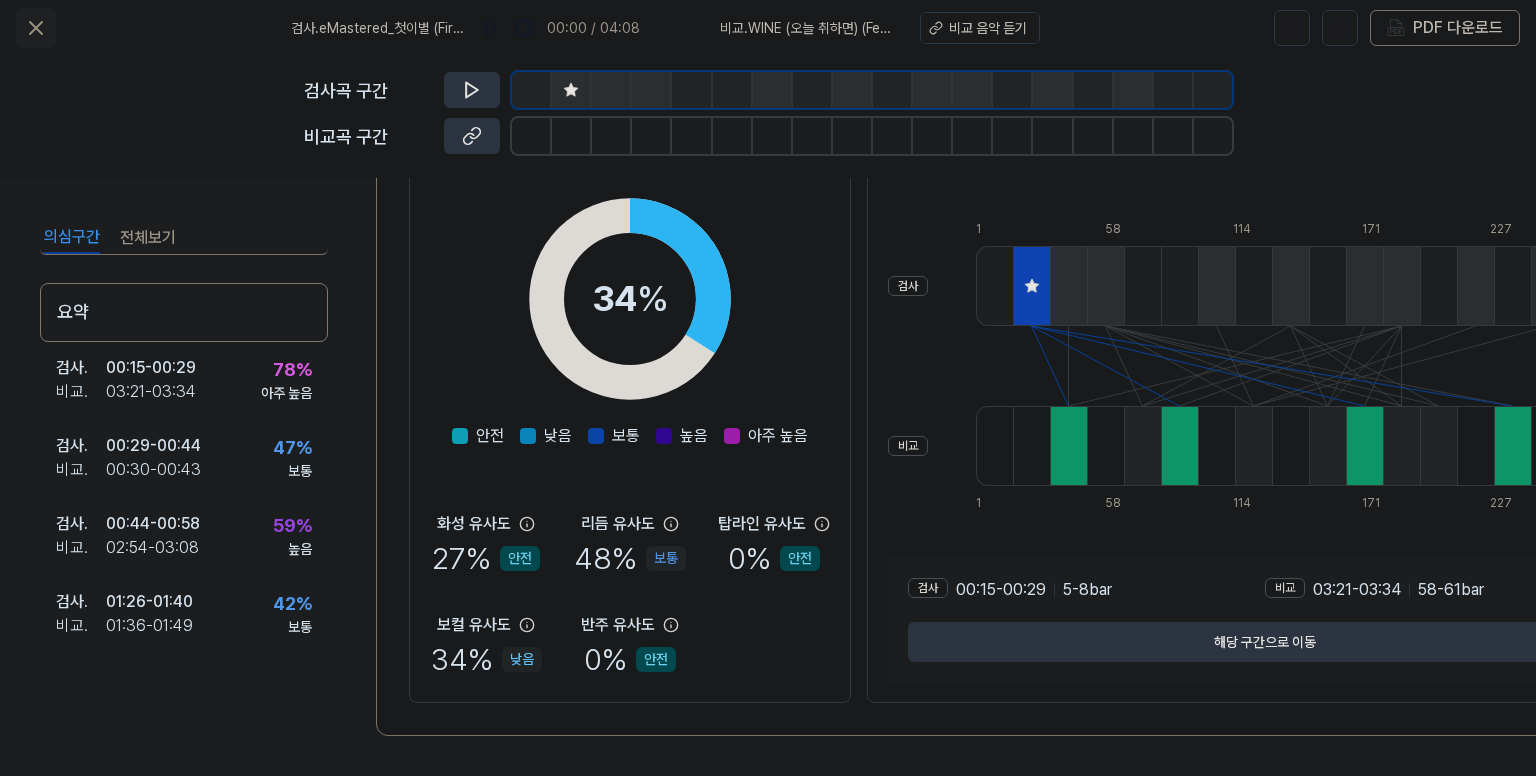 click 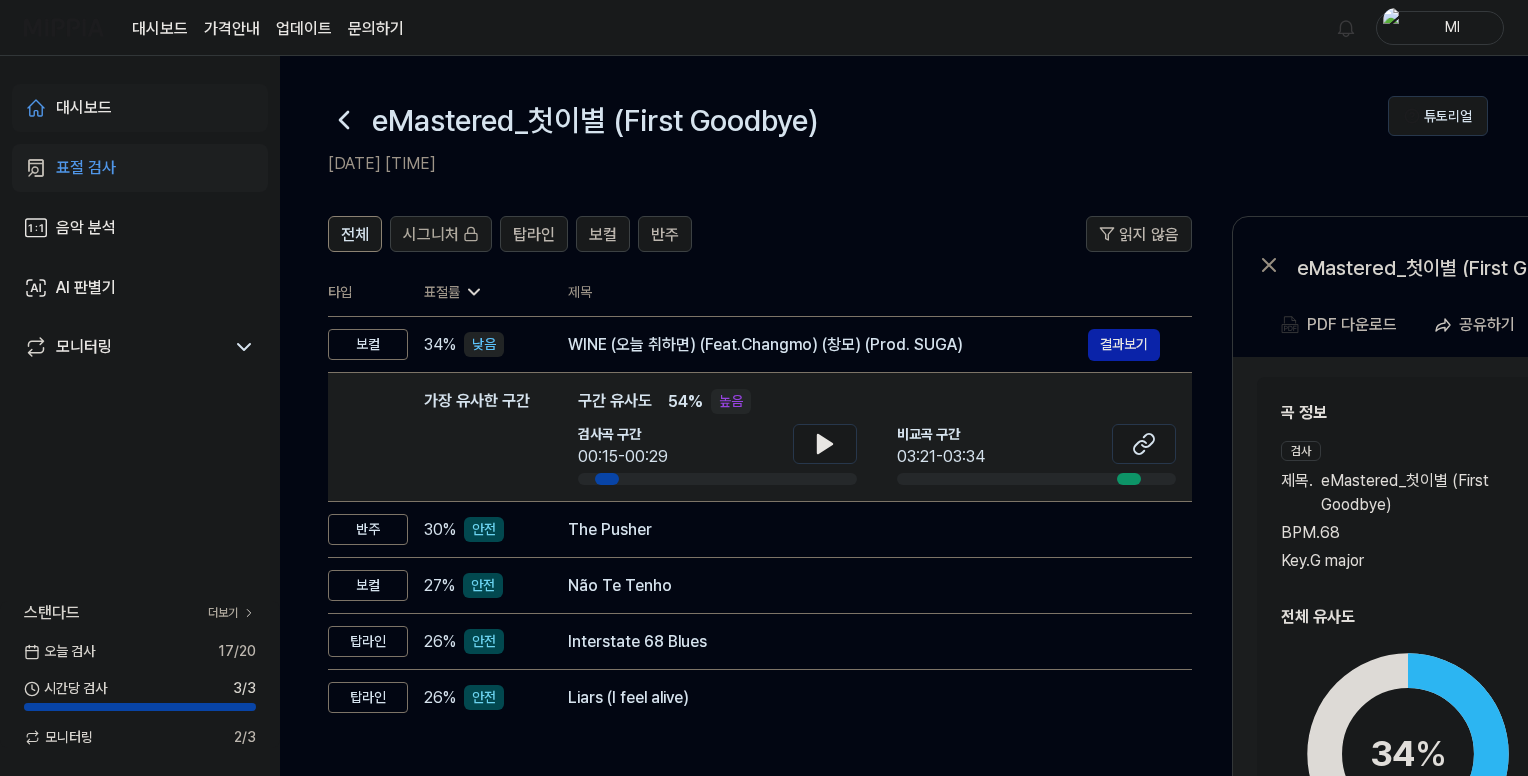 click on "대시보드" at bounding box center [84, 108] 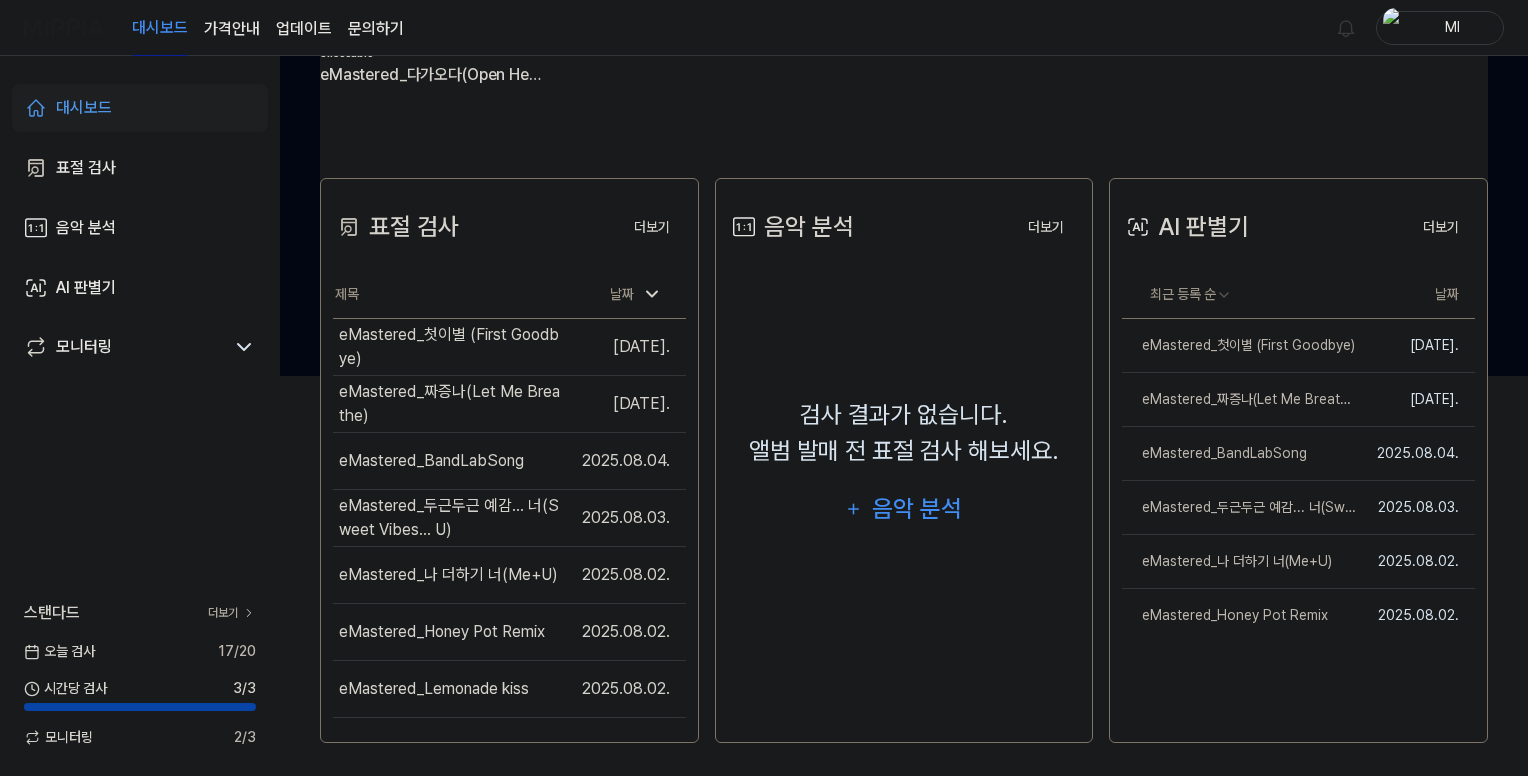 scroll, scrollTop: 0, scrollLeft: 0, axis: both 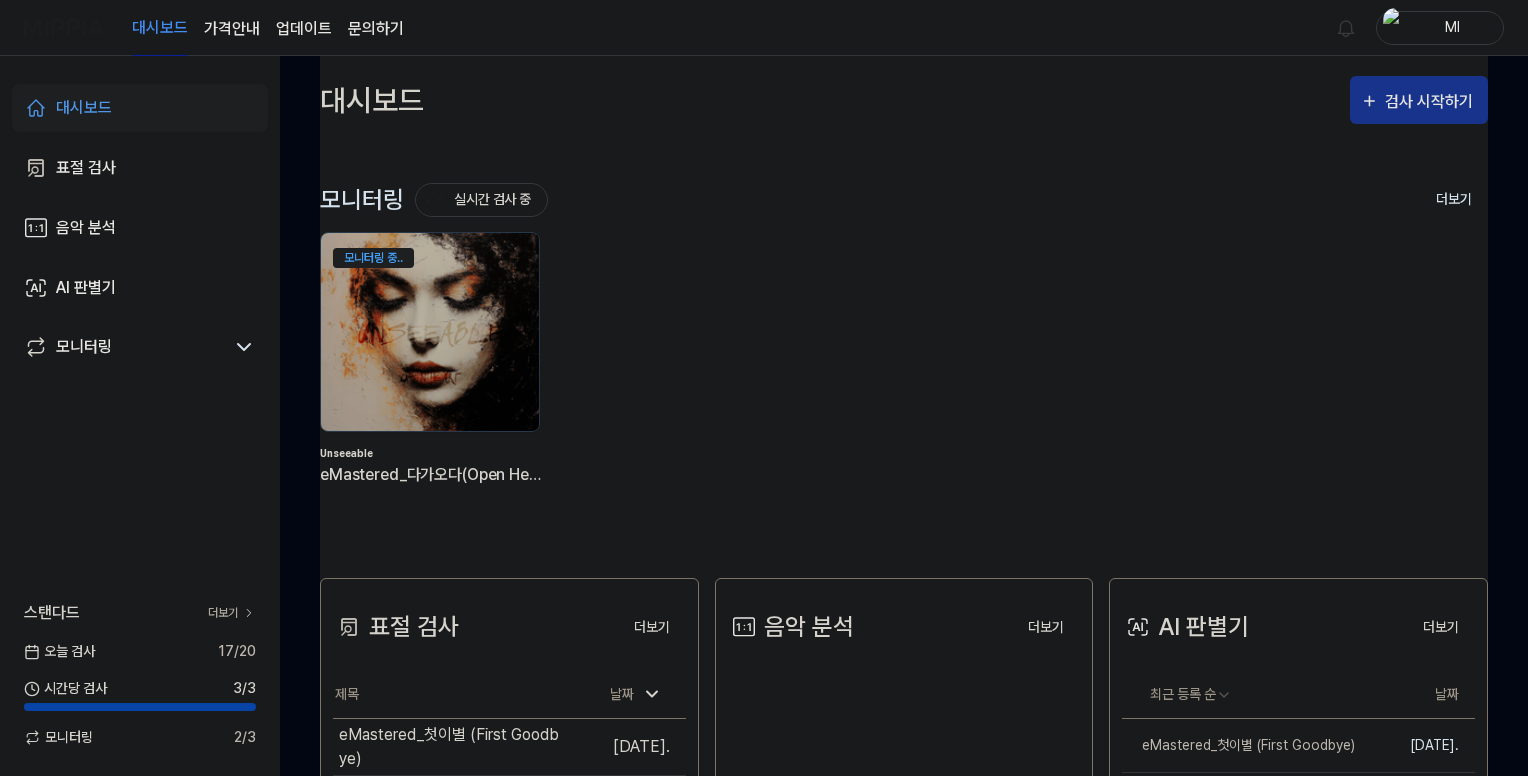click on "검사 시작하기" at bounding box center (1431, 102) 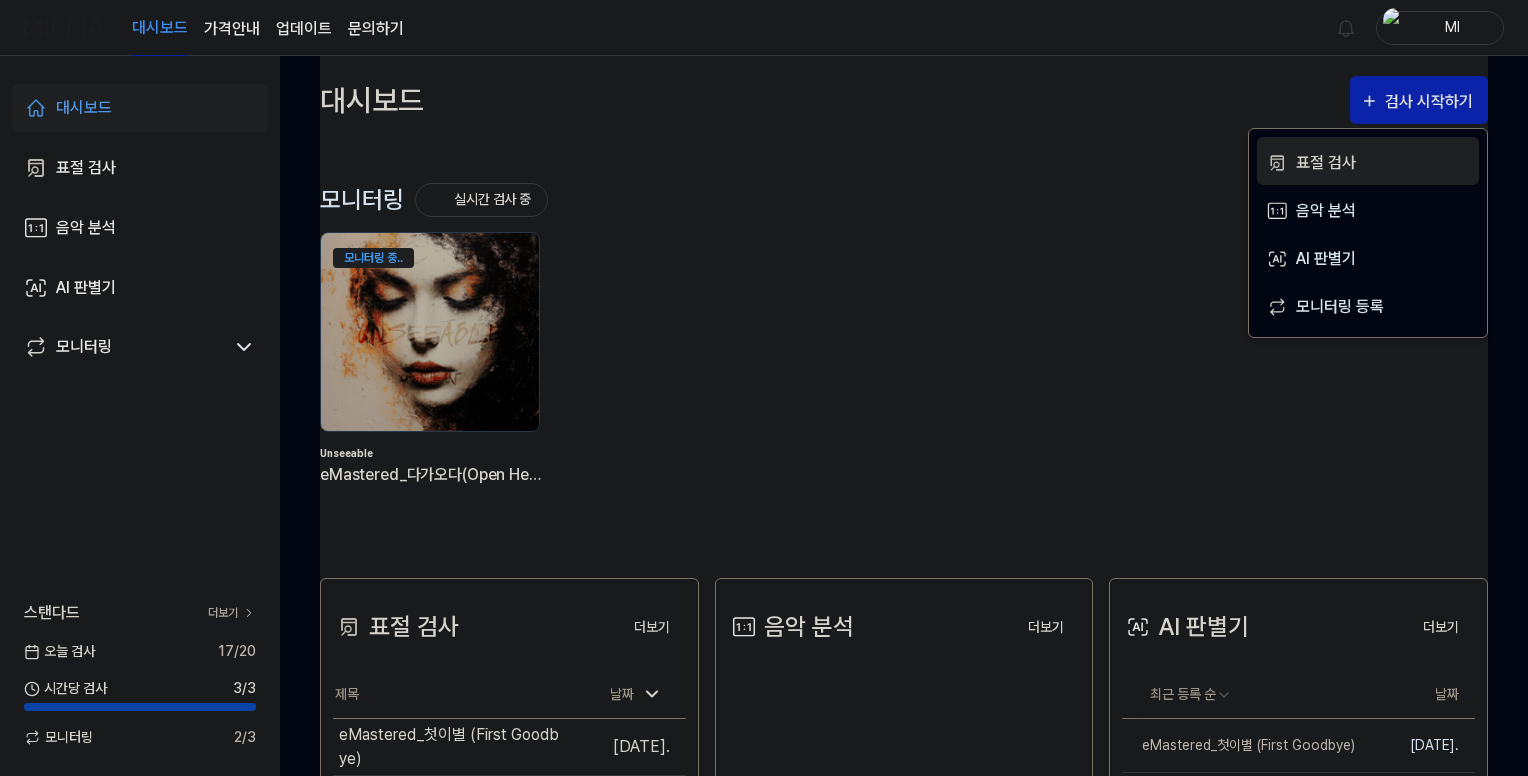 click on "표절 검사" at bounding box center [1383, 163] 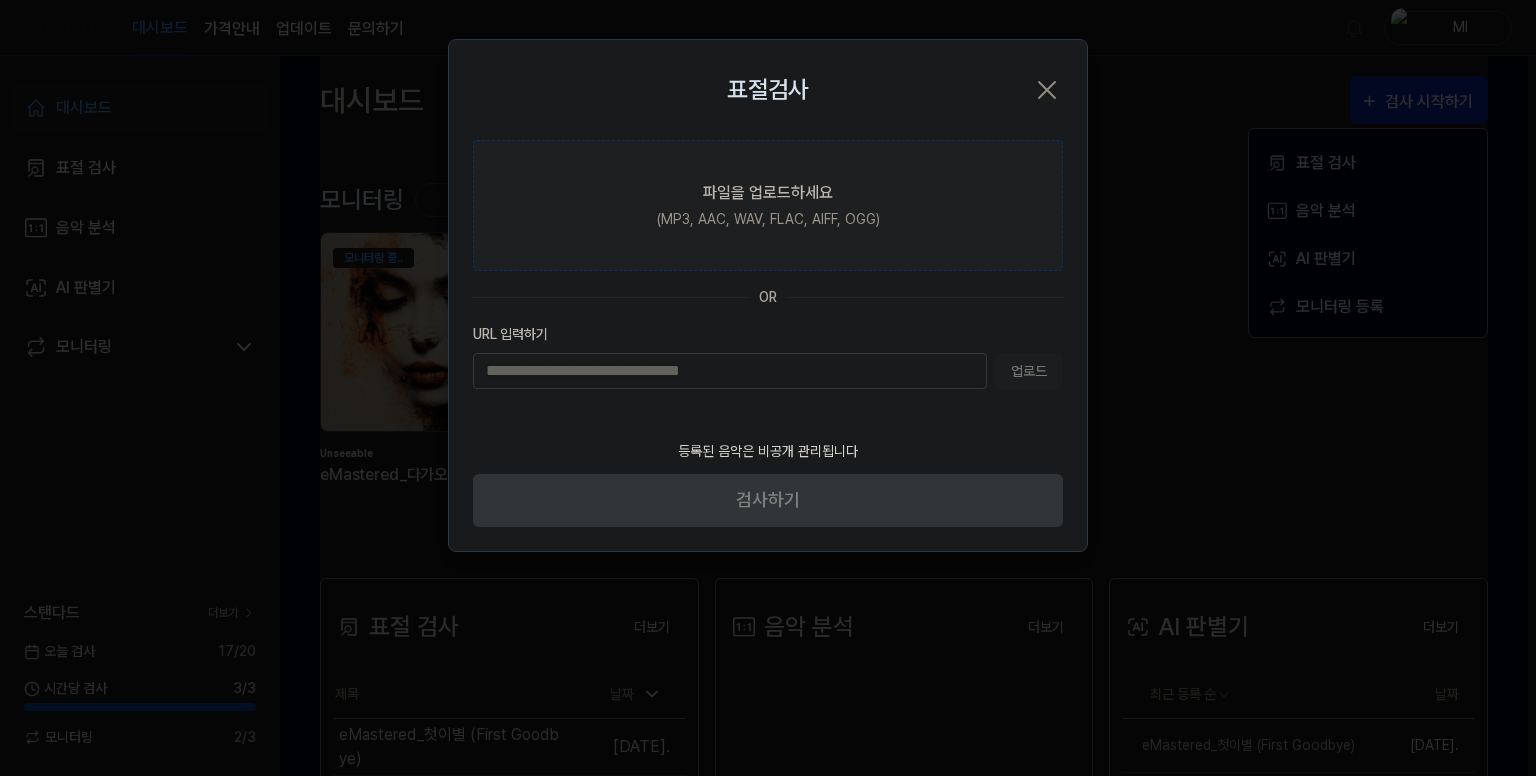 click on "(MP3, AAC, WAV, FLAC, AIFF, OGG)" at bounding box center [768, 219] 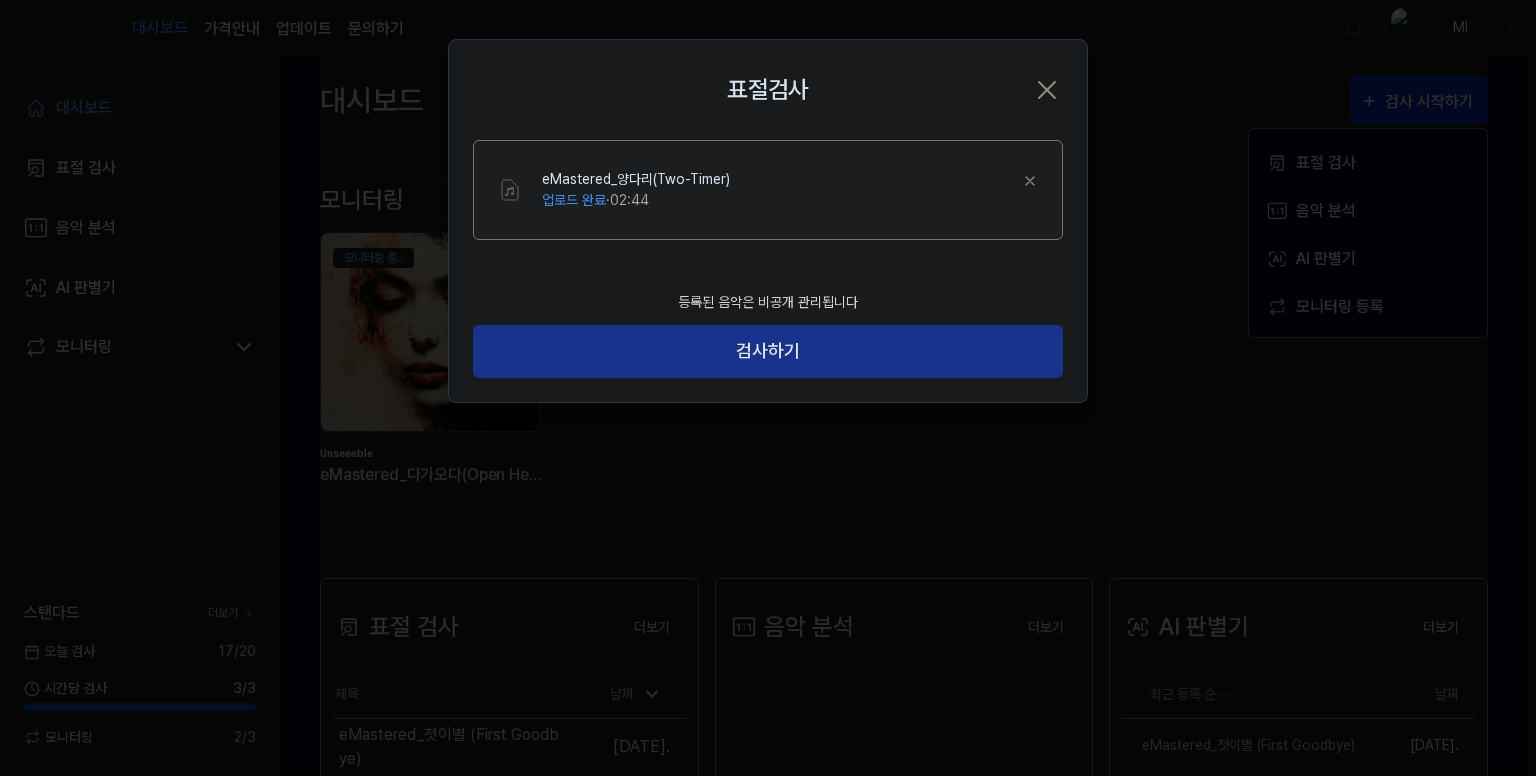 click on "검사하기" at bounding box center [768, 351] 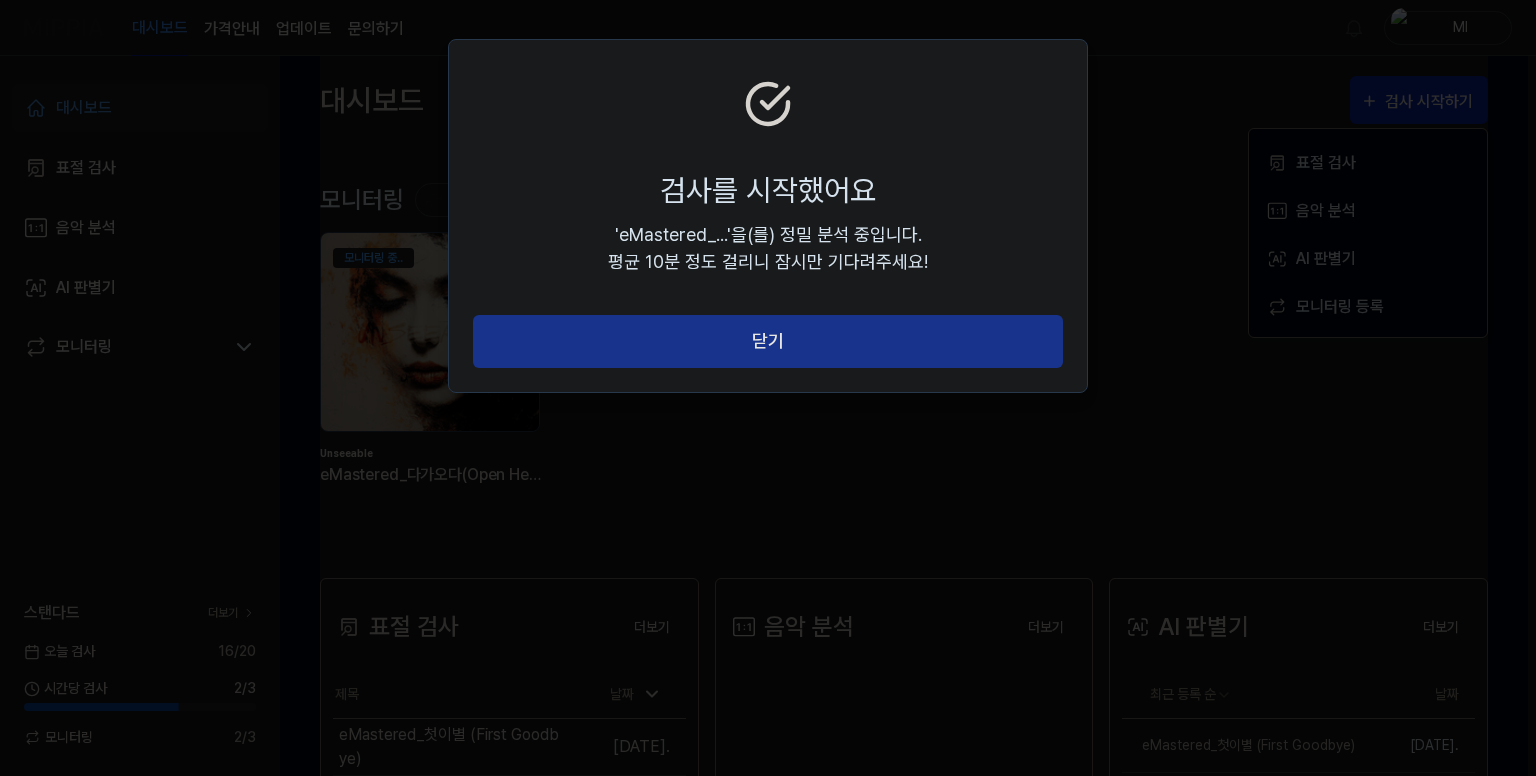 click on "닫기" at bounding box center [768, 341] 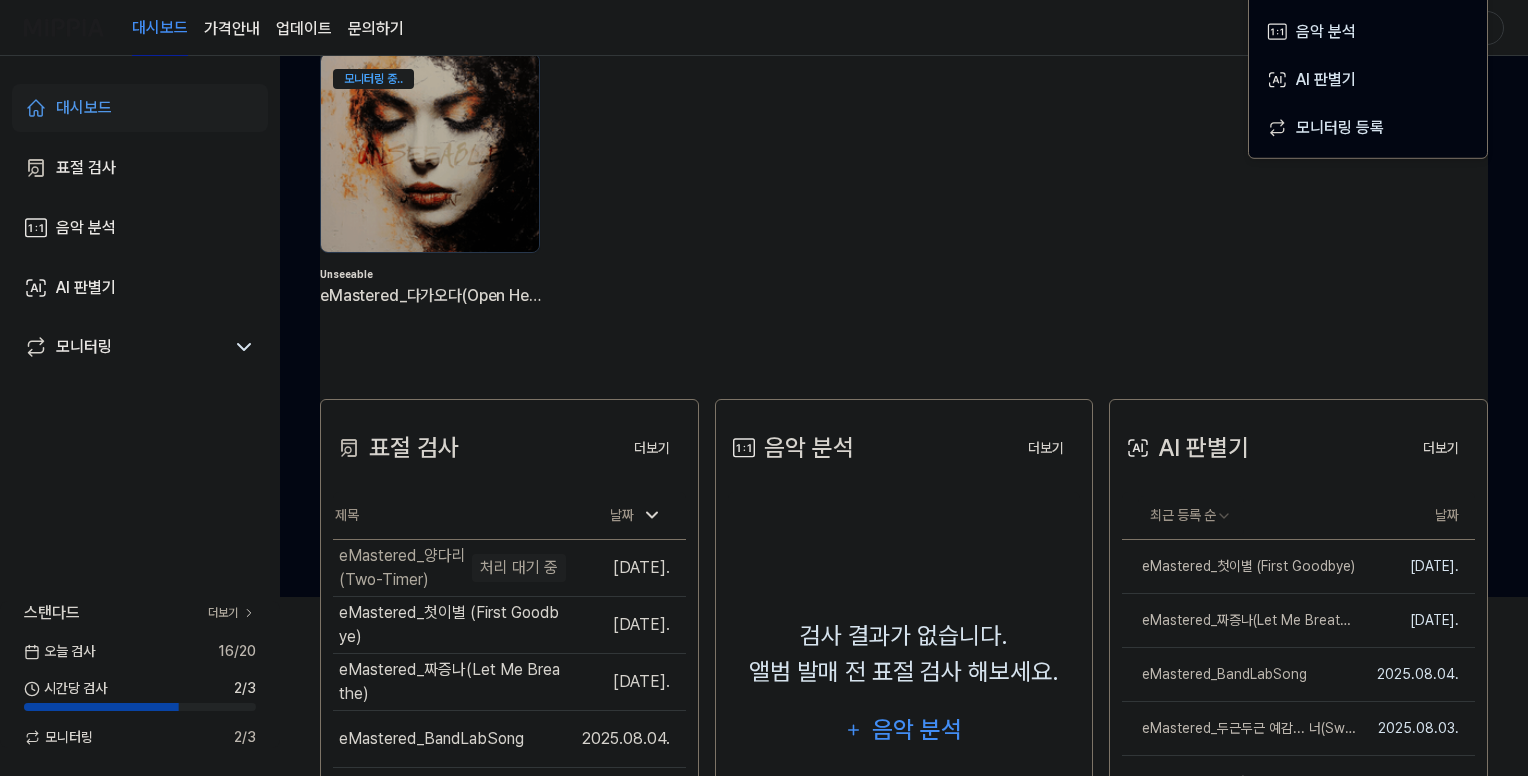 scroll, scrollTop: 105, scrollLeft: 0, axis: vertical 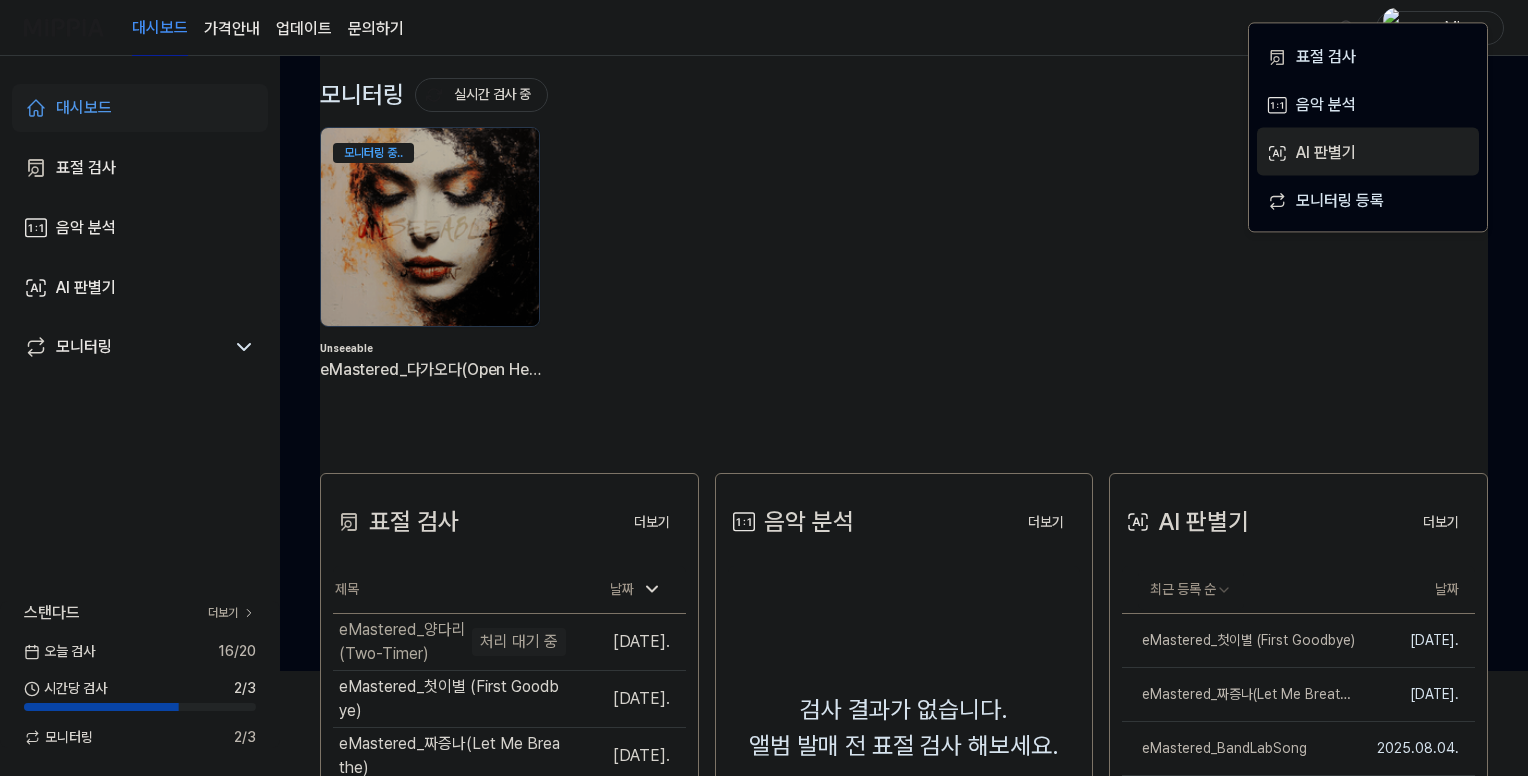 click on "AI 판별기" at bounding box center [1383, 153] 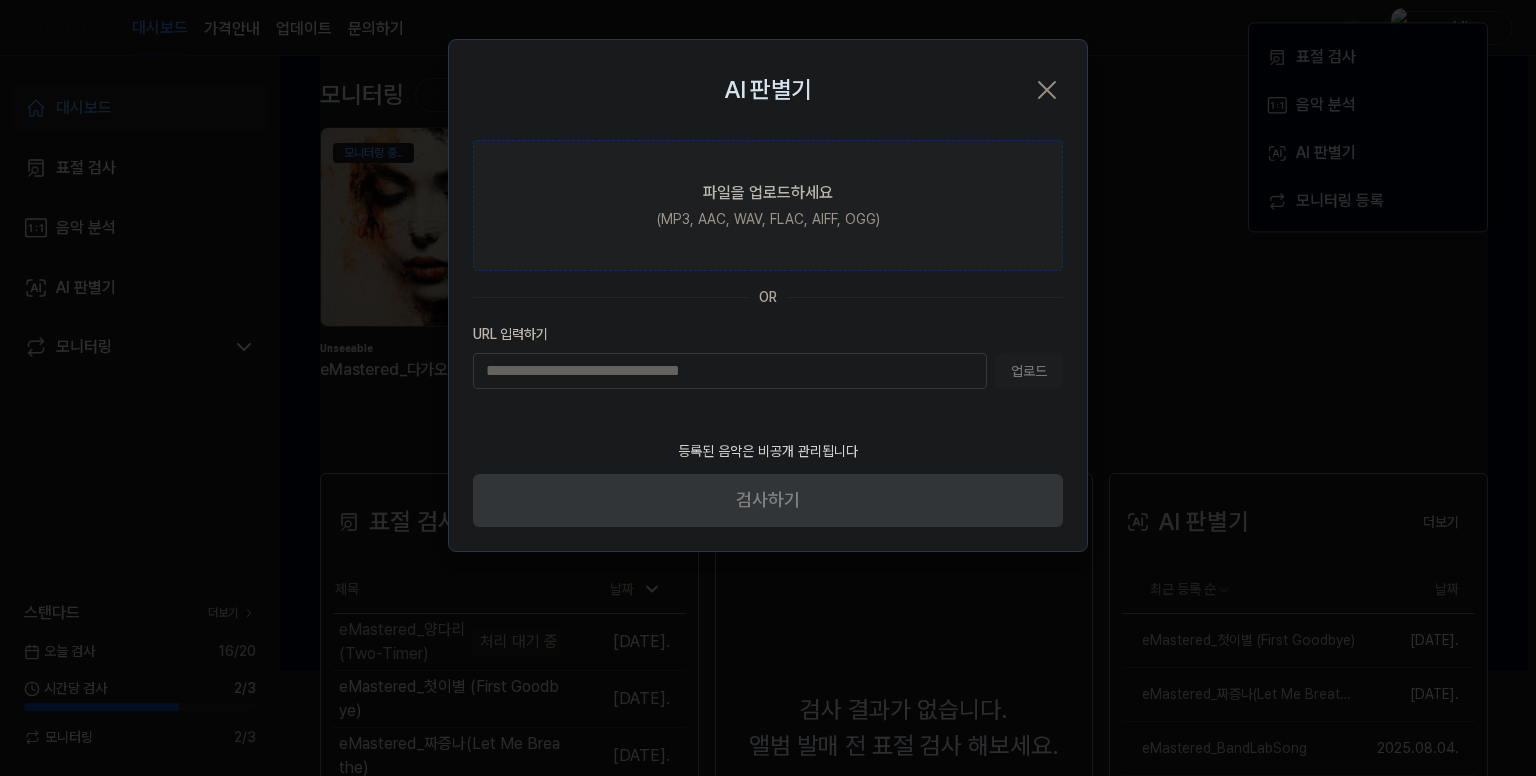 click on "파일을 업로드하세요 (MP3, AAC, WAV, FLAC, AIFF, OGG)" at bounding box center [768, 205] 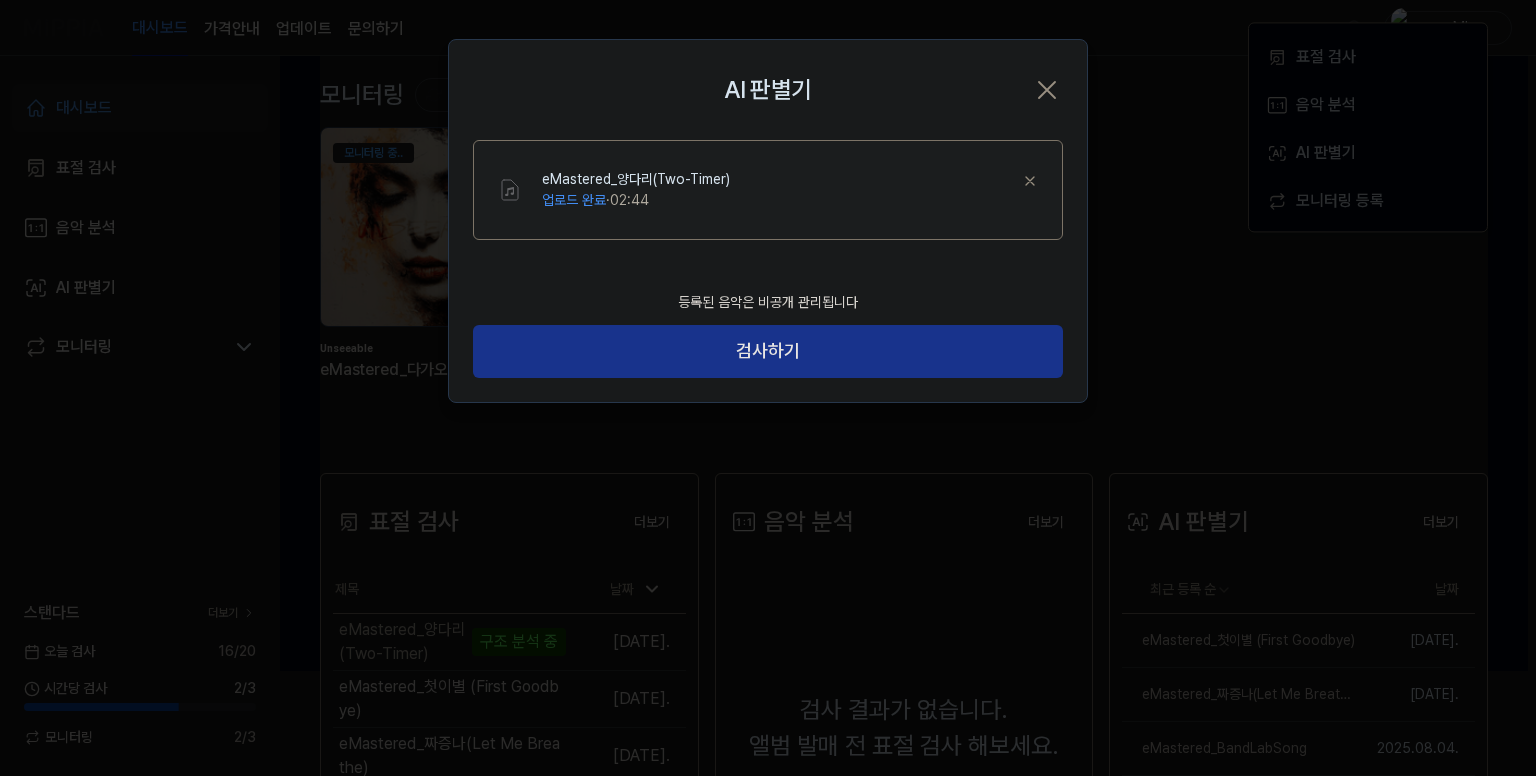 click on "검사하기" at bounding box center [768, 351] 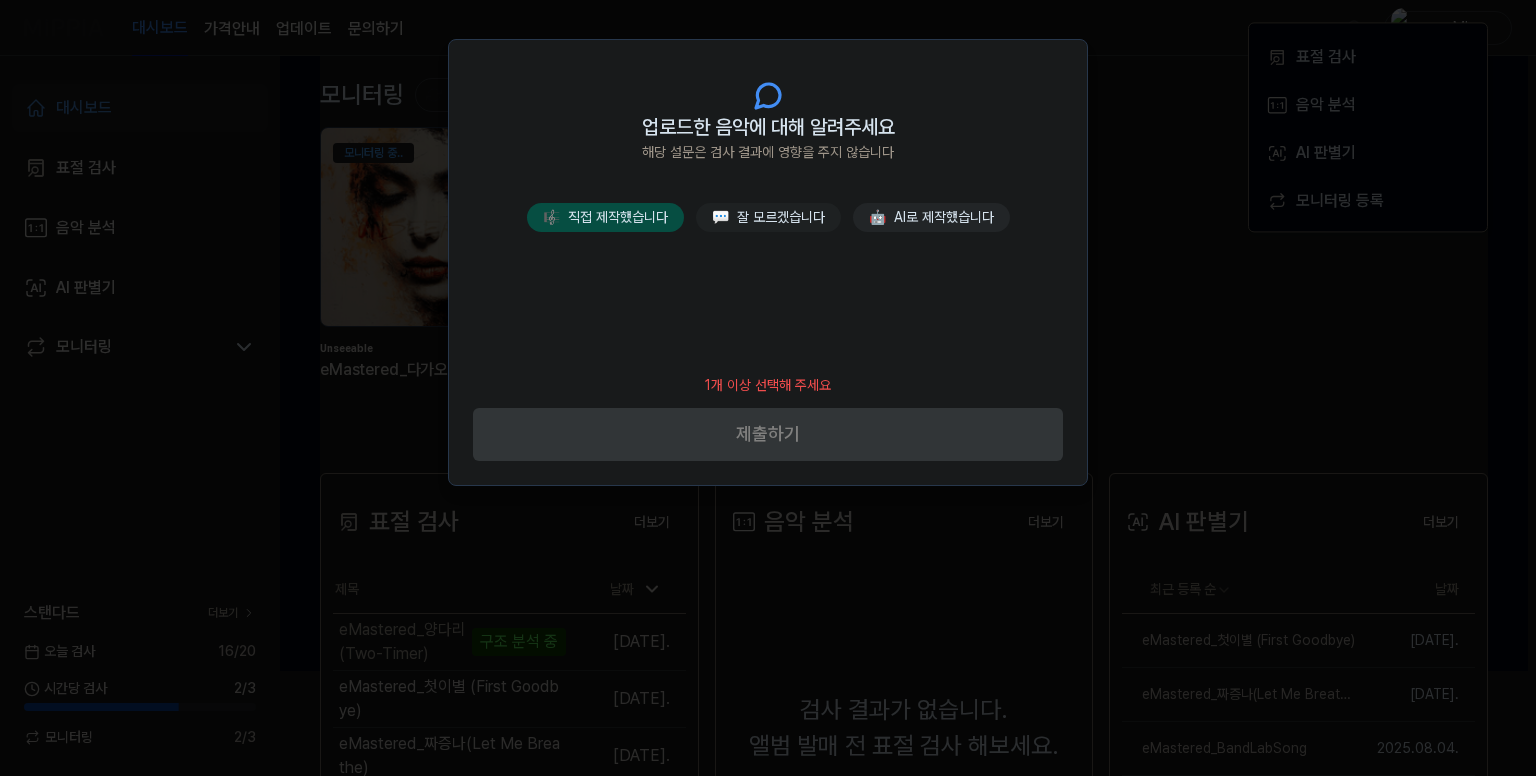 click on "🎼 직접 제작했습니다" at bounding box center (605, 217) 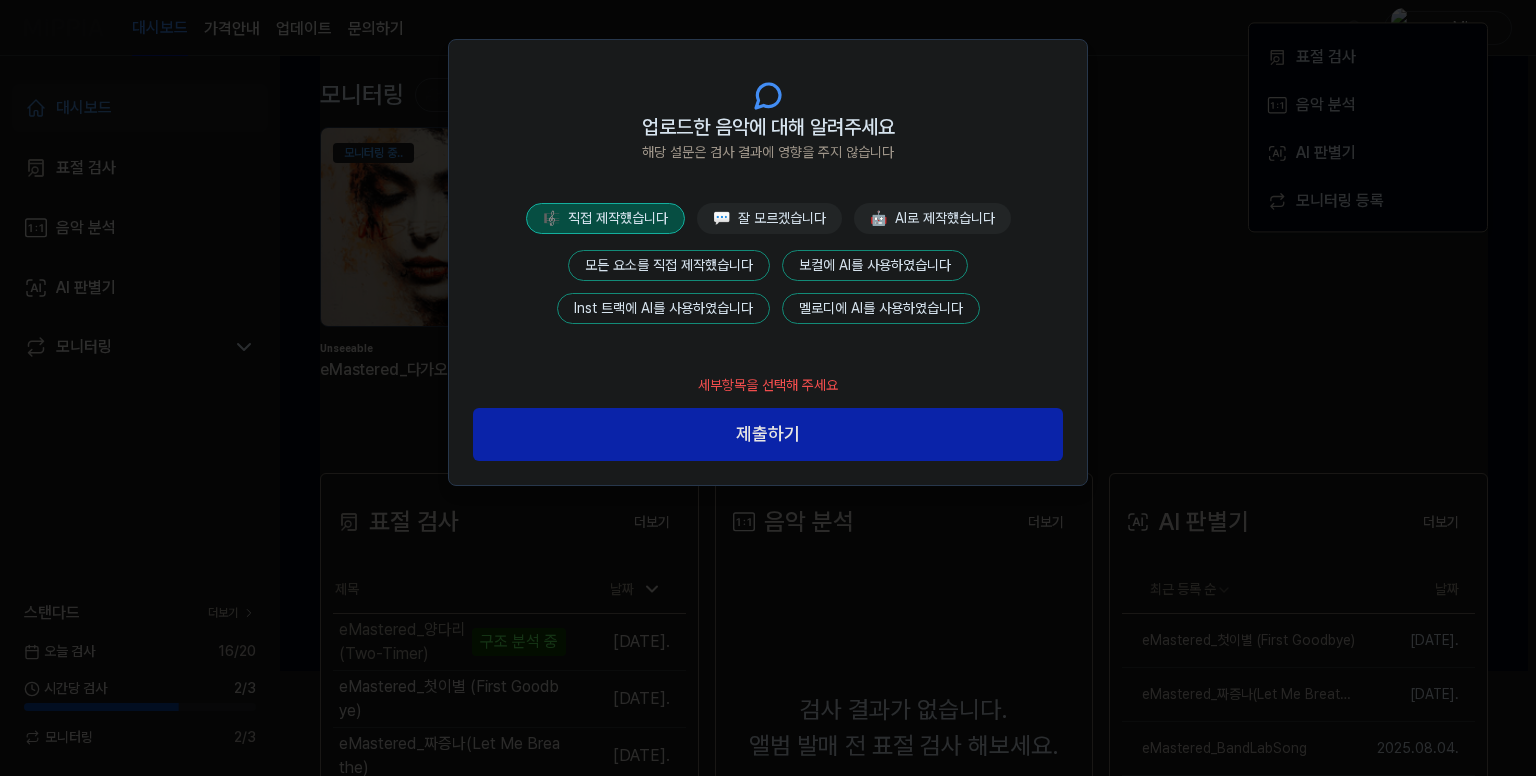 click on "모든 요소를 직접 제작했습니다" at bounding box center (669, 265) 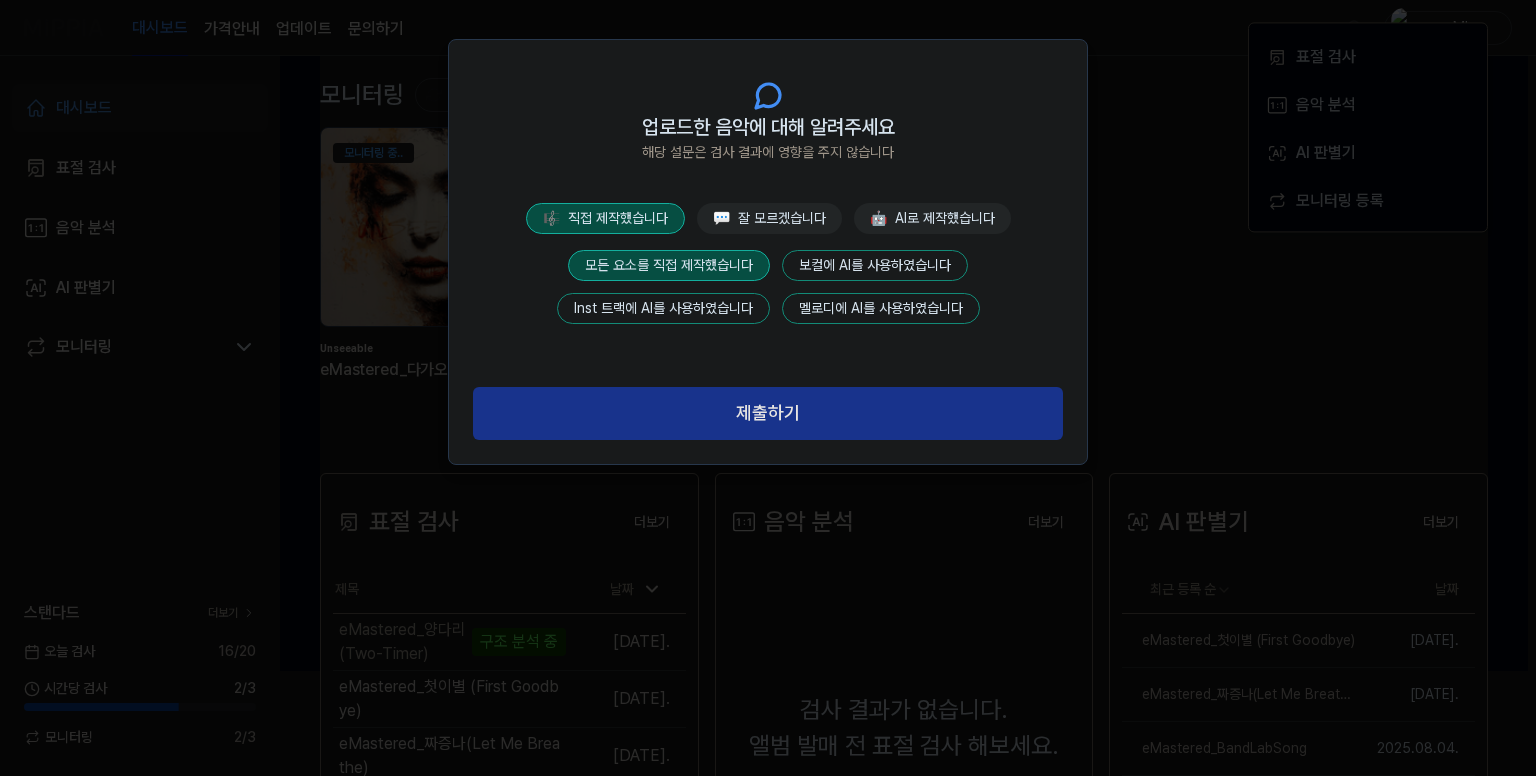 click on "제출하기" at bounding box center [768, 413] 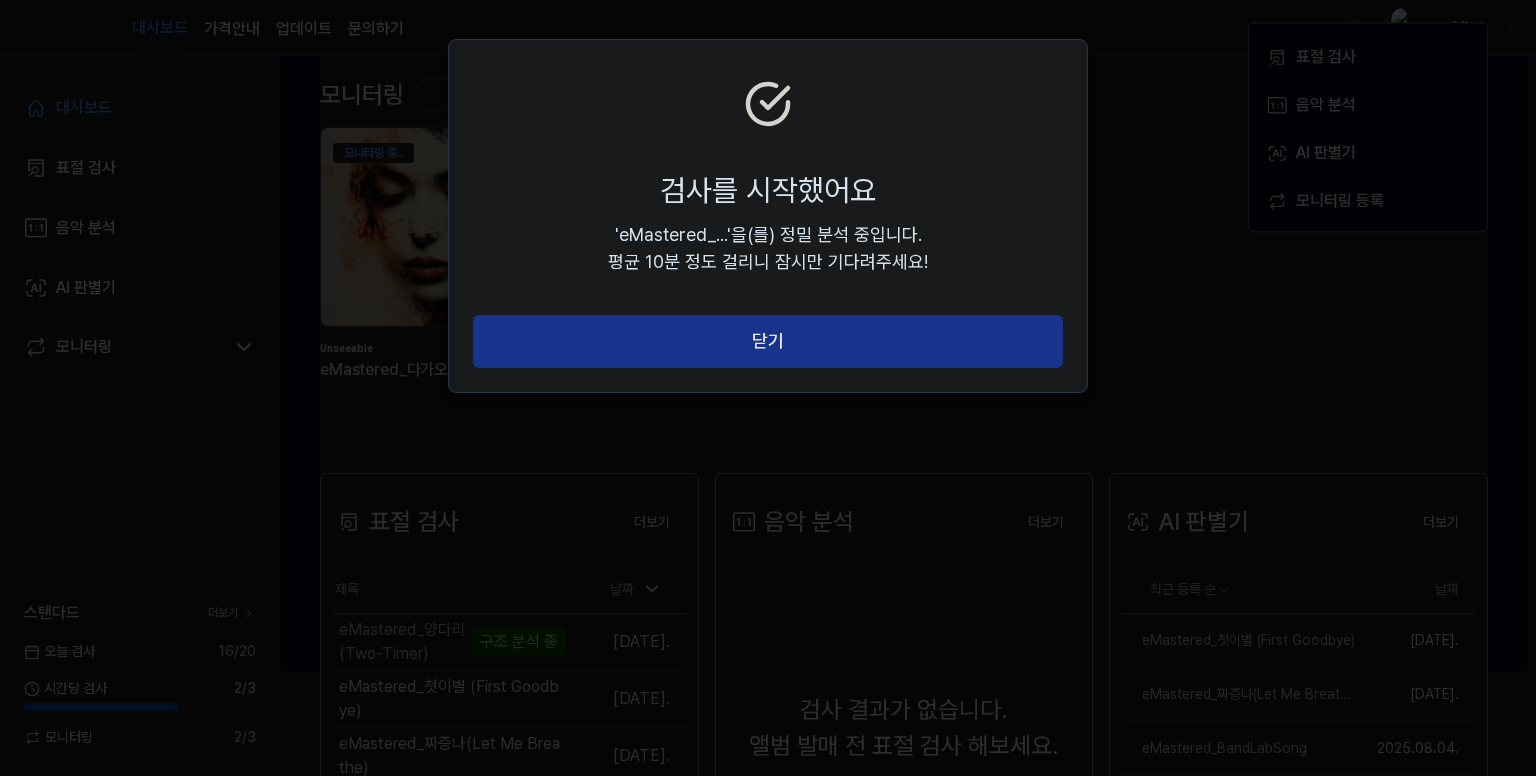 drag, startPoint x: 783, startPoint y: 345, endPoint x: 997, endPoint y: 489, distance: 257.938 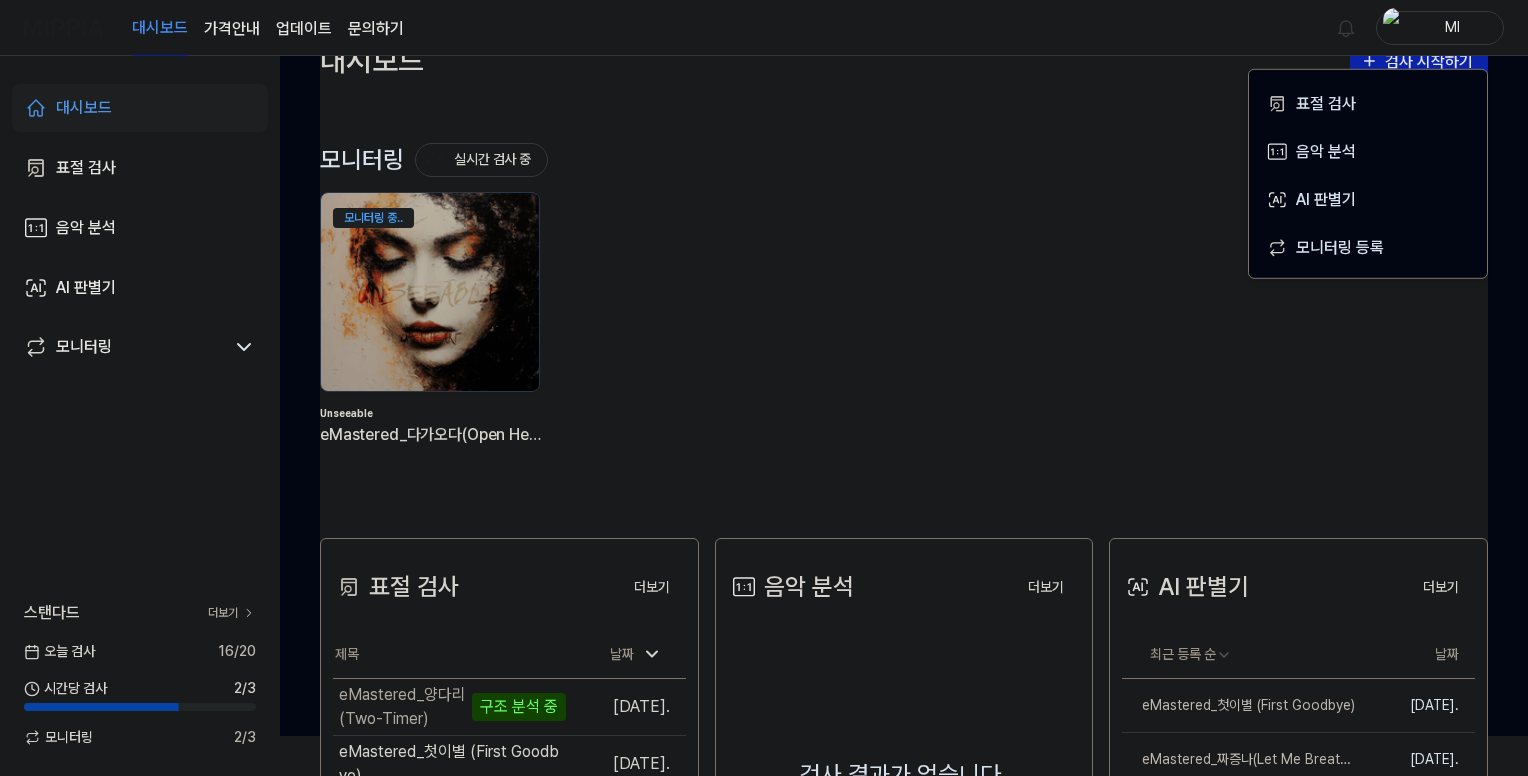 scroll, scrollTop: 0, scrollLeft: 0, axis: both 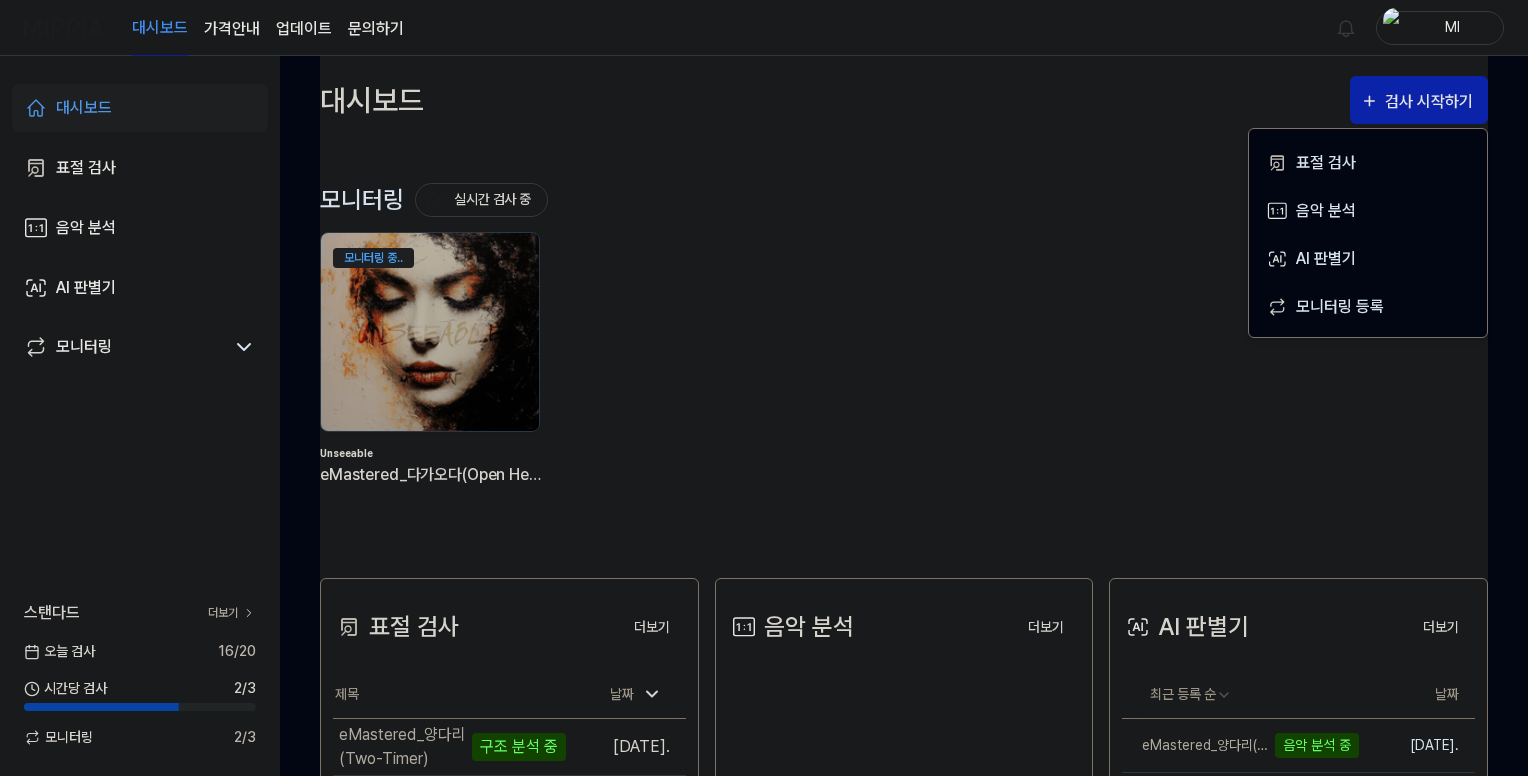 click on "모니터링 실시간 검사 중 더보기 모니터링 모니터링 중.. Unseeable eMastered_다가오다(Open Heart)" at bounding box center [904, 341] 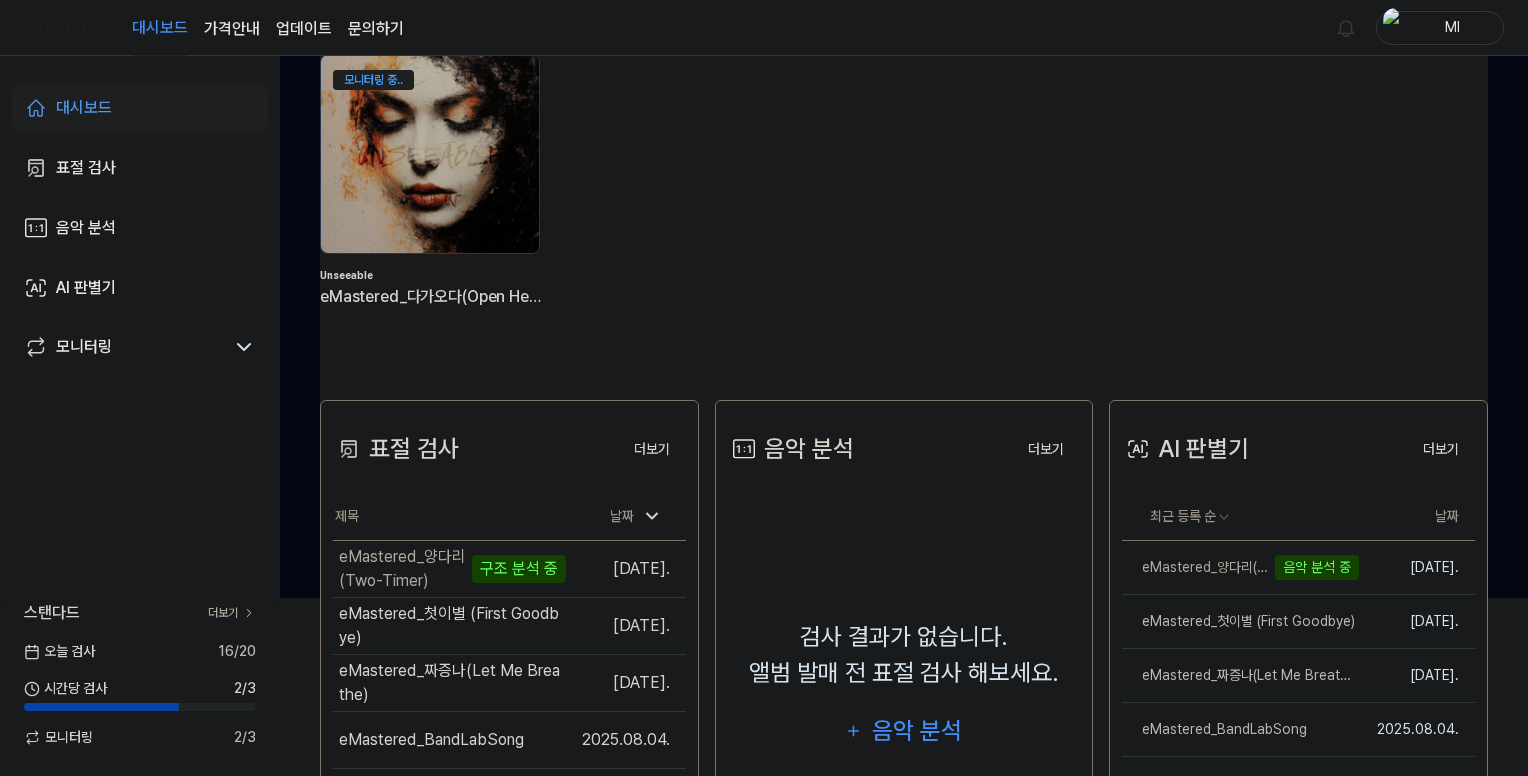 scroll, scrollTop: 300, scrollLeft: 0, axis: vertical 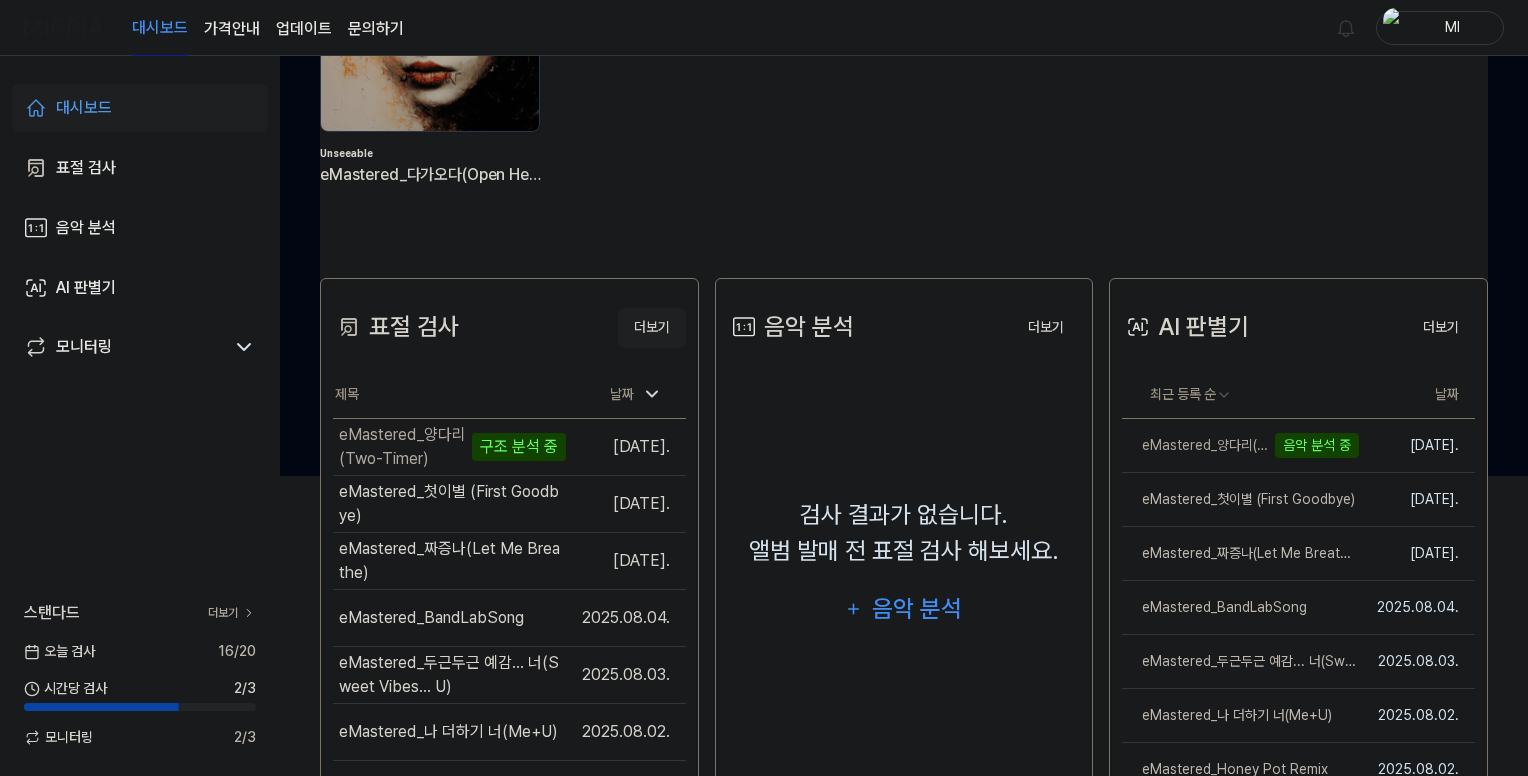 click on "더보기" at bounding box center [652, 328] 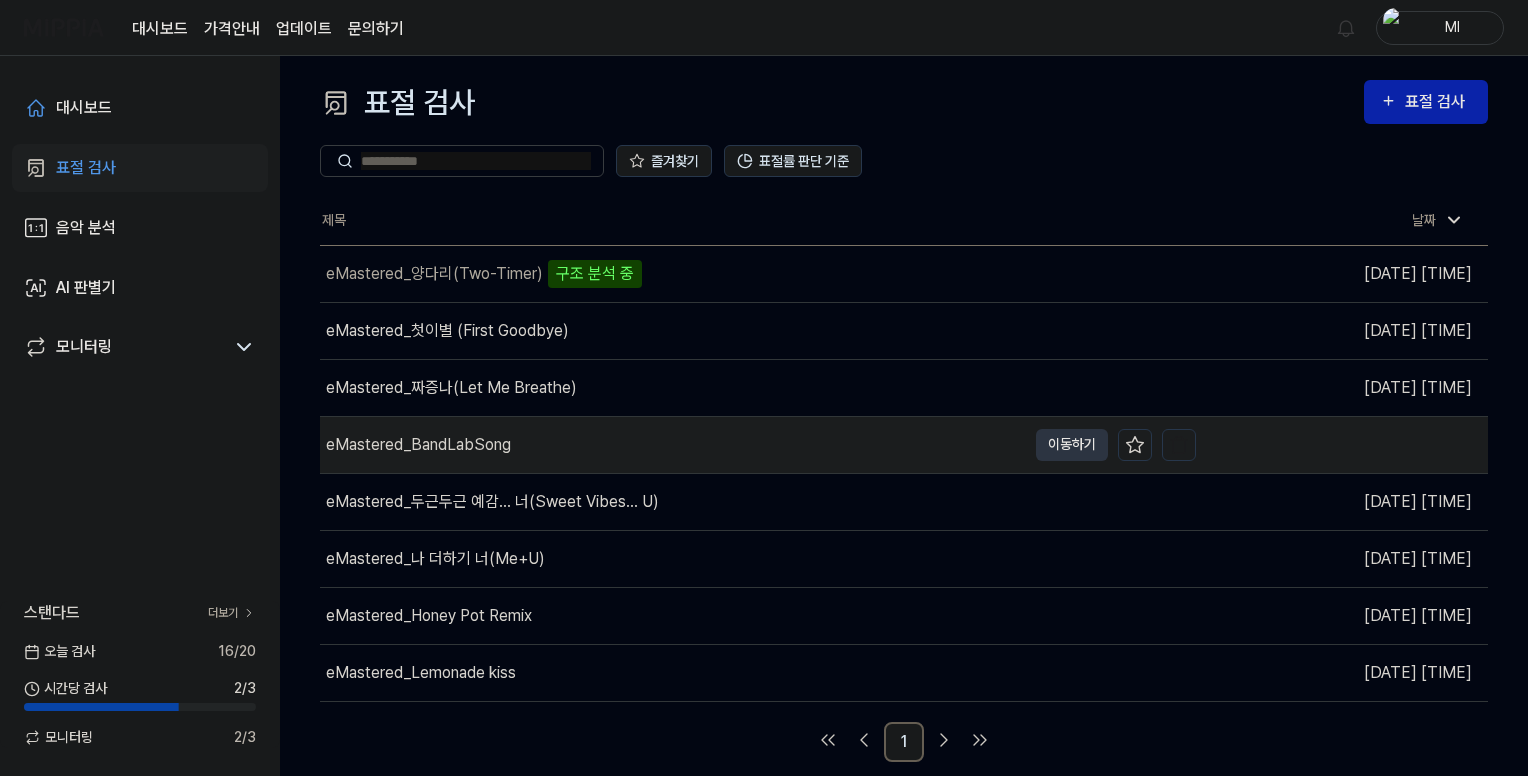 scroll, scrollTop: 0, scrollLeft: 0, axis: both 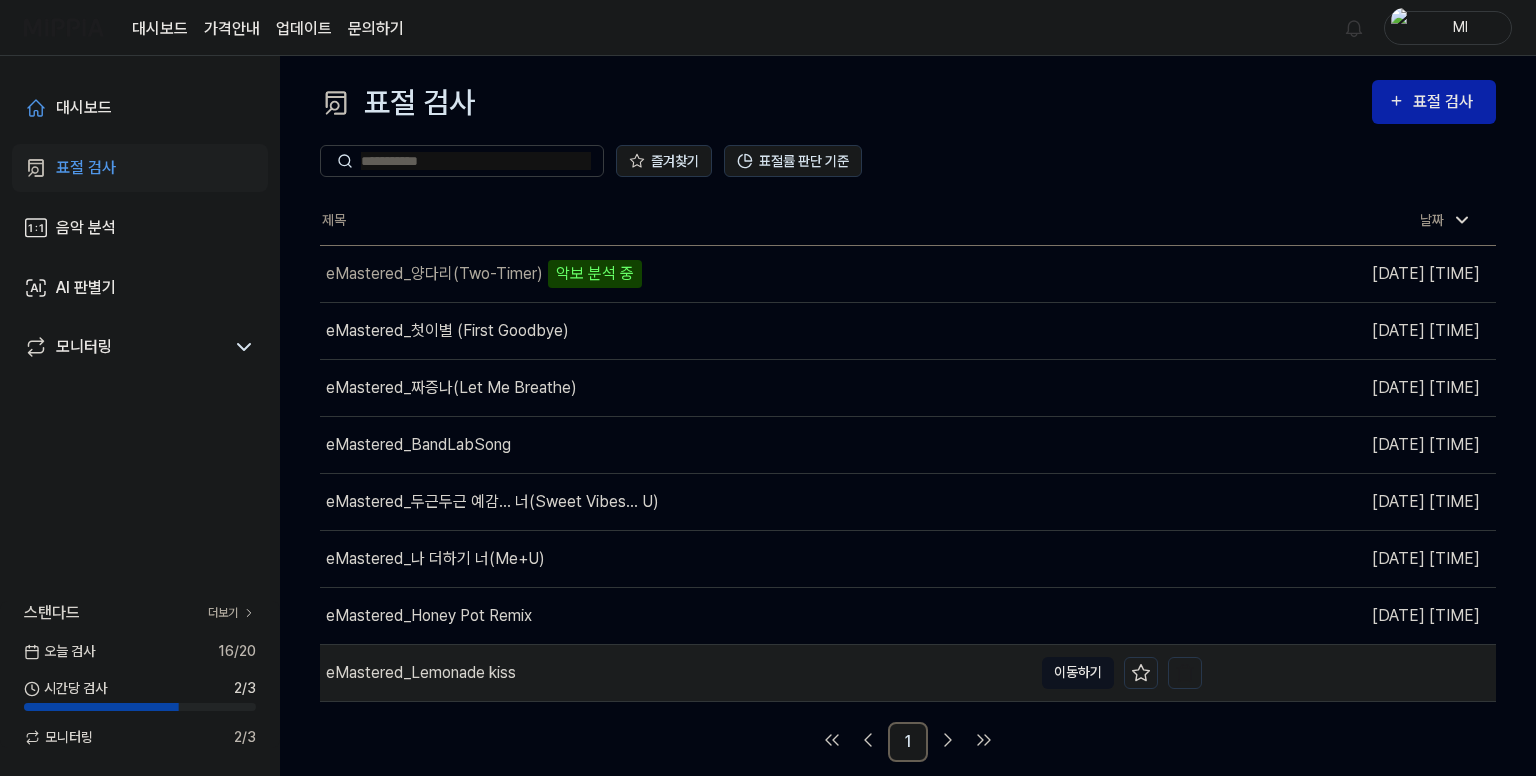 click on "이동하기" at bounding box center [1078, 673] 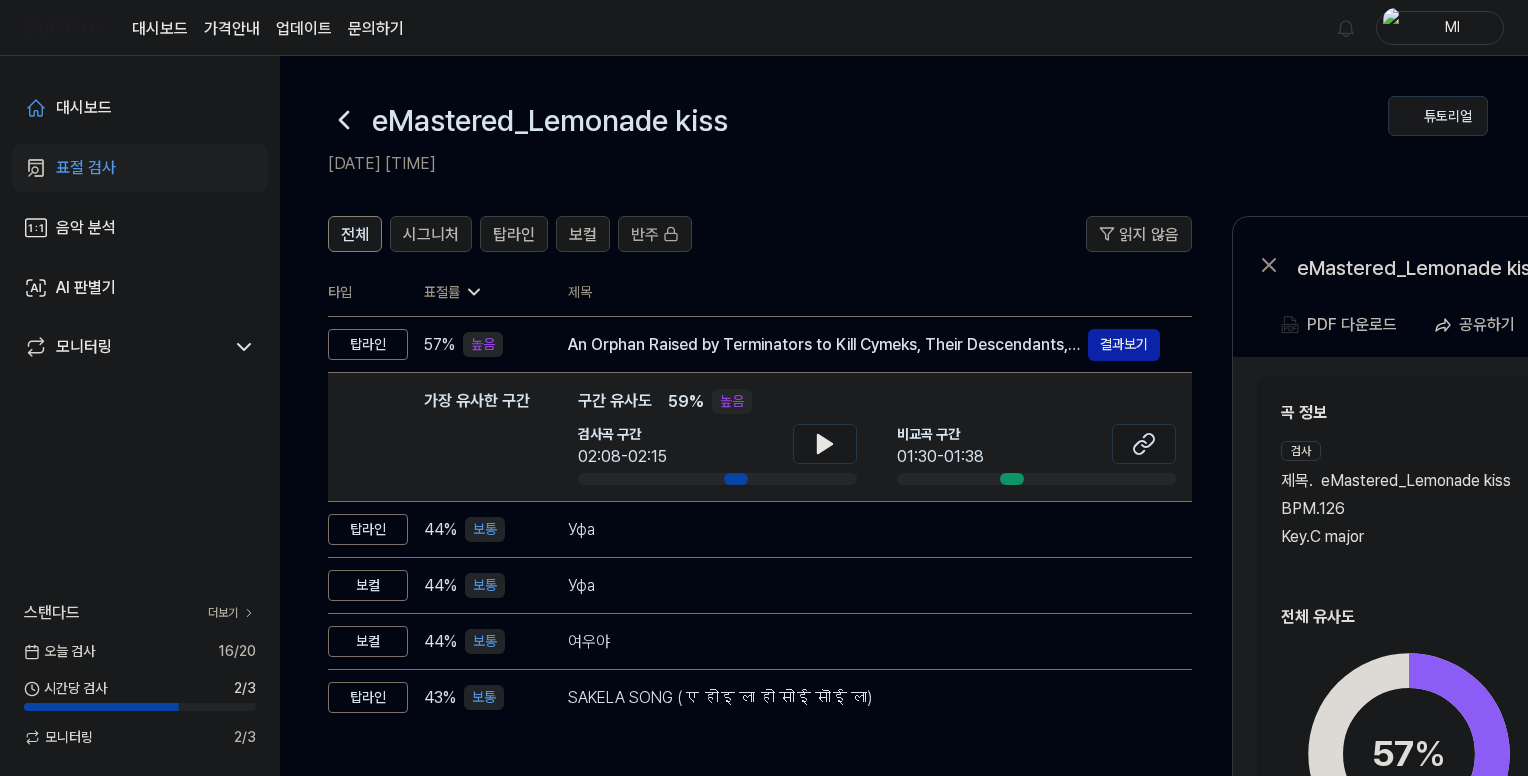click 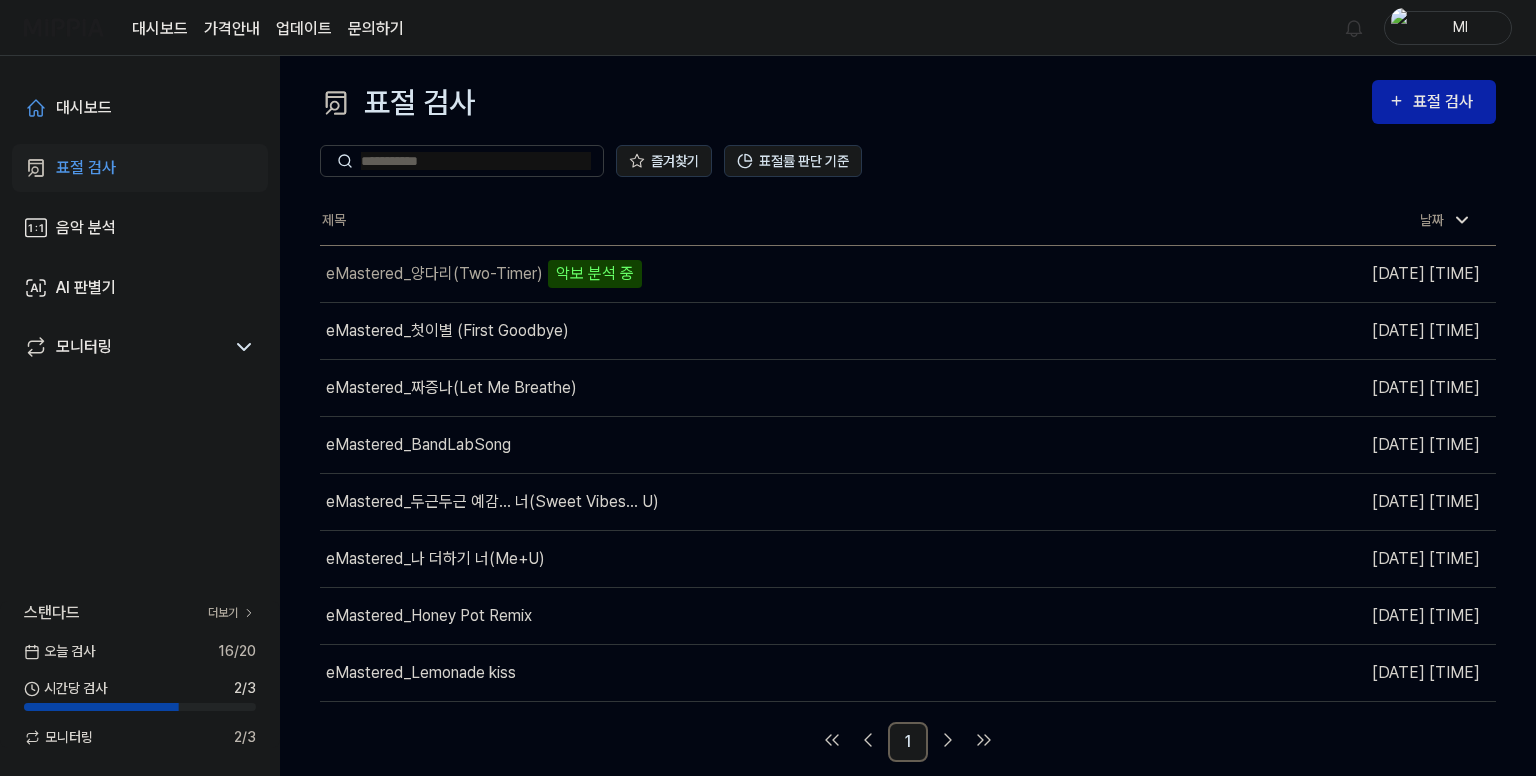 drag, startPoint x: 1052, startPoint y: 161, endPoint x: 980, endPoint y: 167, distance: 72.249565 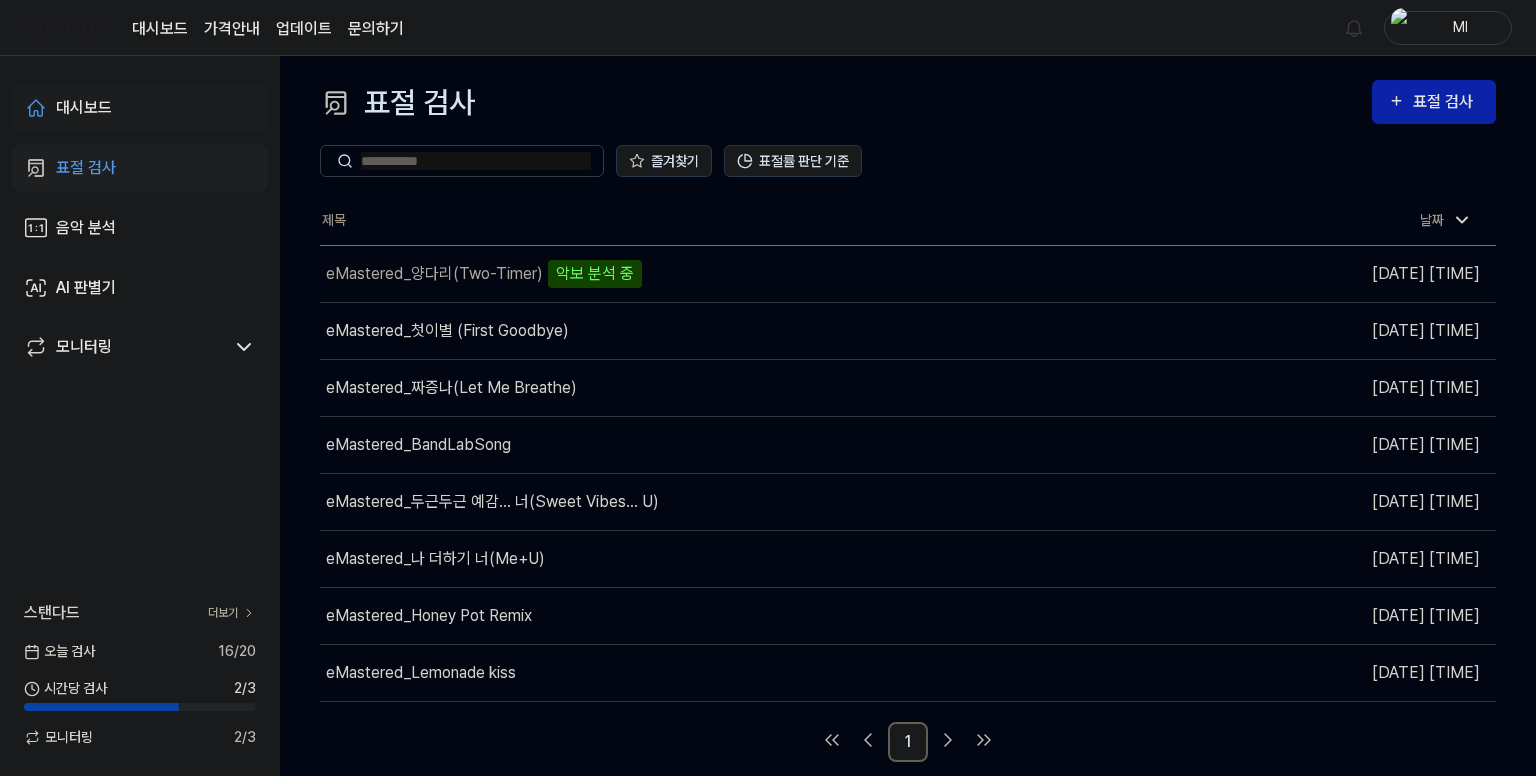 click on "대시보드" at bounding box center (84, 108) 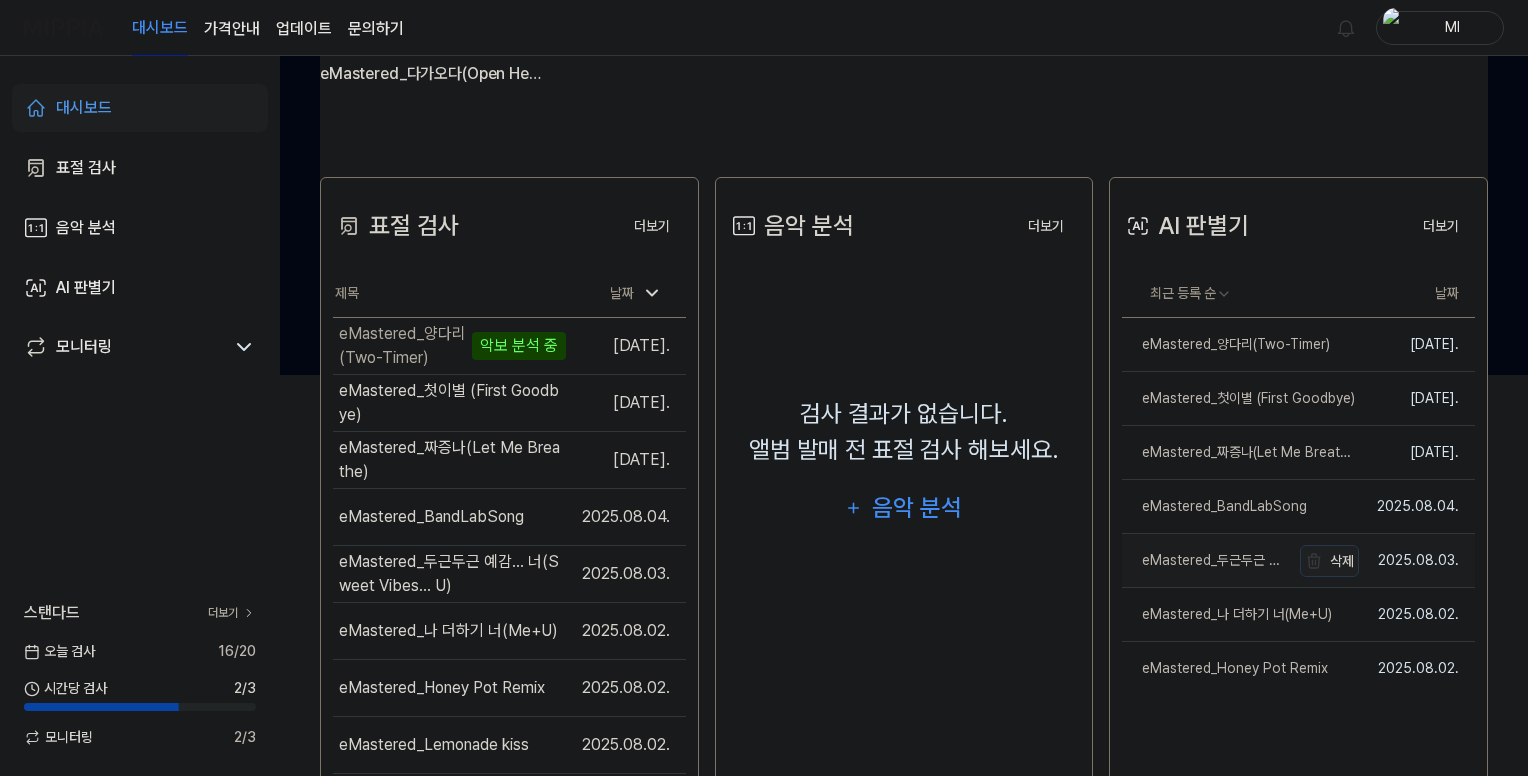scroll, scrollTop: 462, scrollLeft: 0, axis: vertical 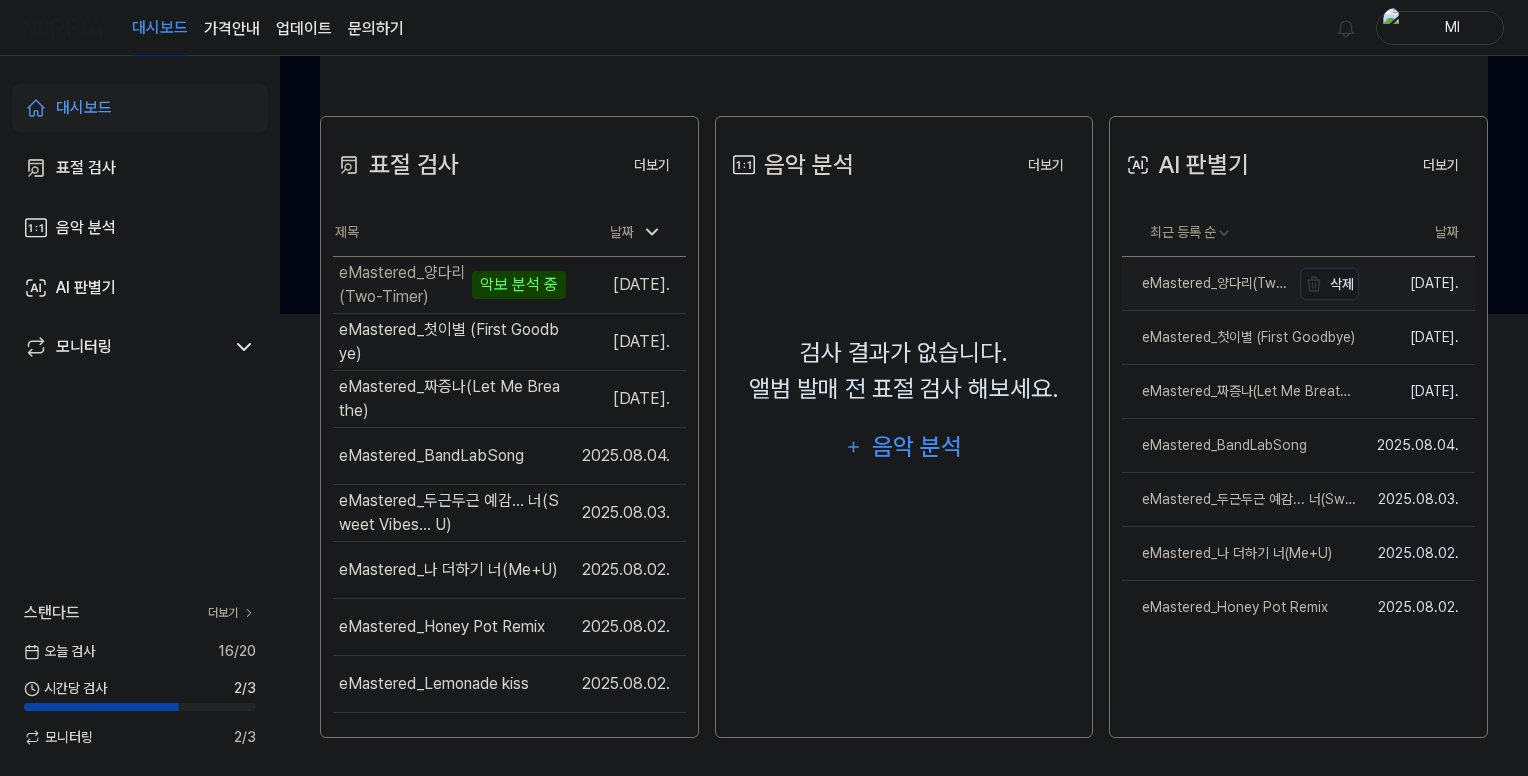 click on "eMastered_양다리(Two-Timer)" at bounding box center [1206, 283] 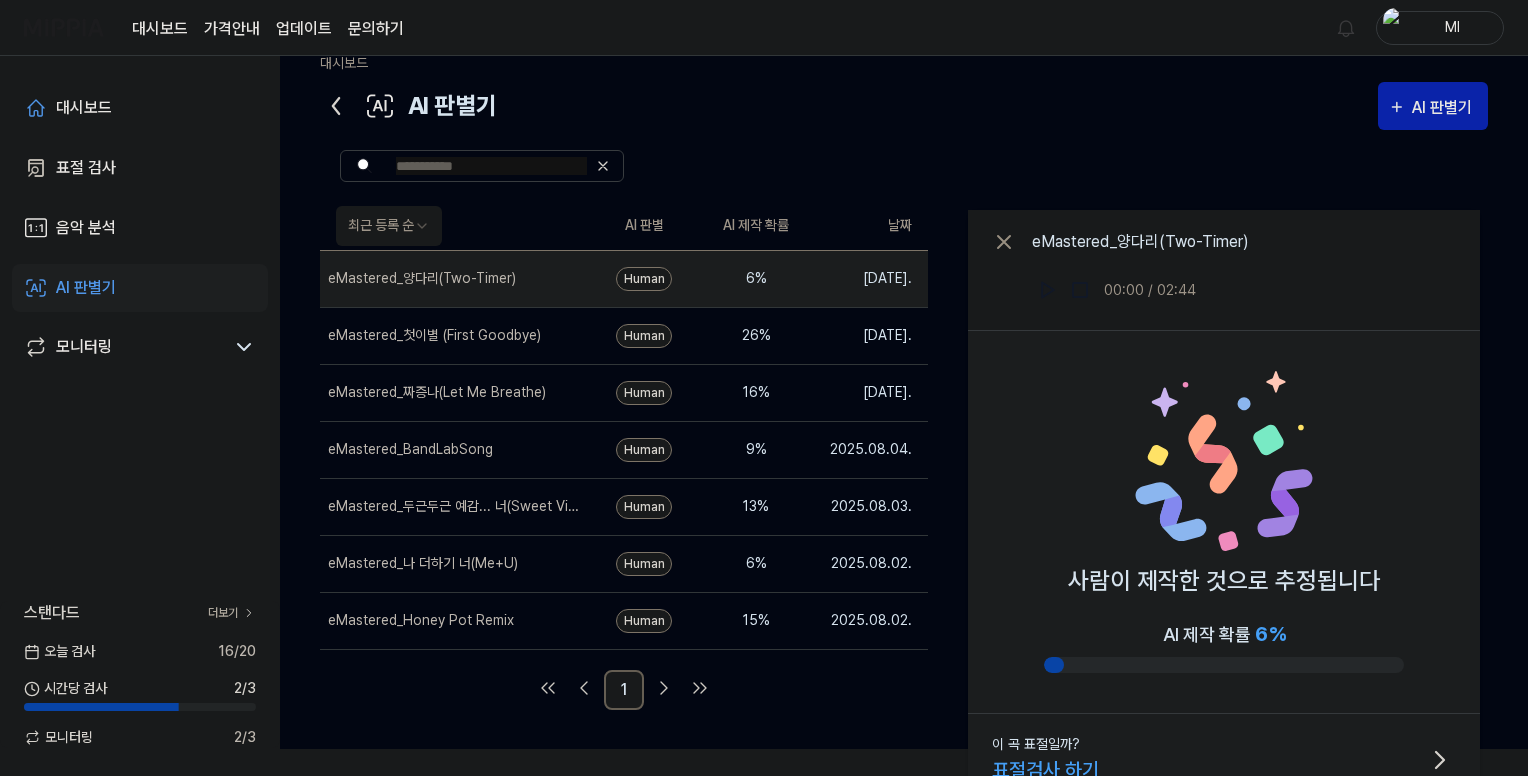 scroll, scrollTop: 0, scrollLeft: 0, axis: both 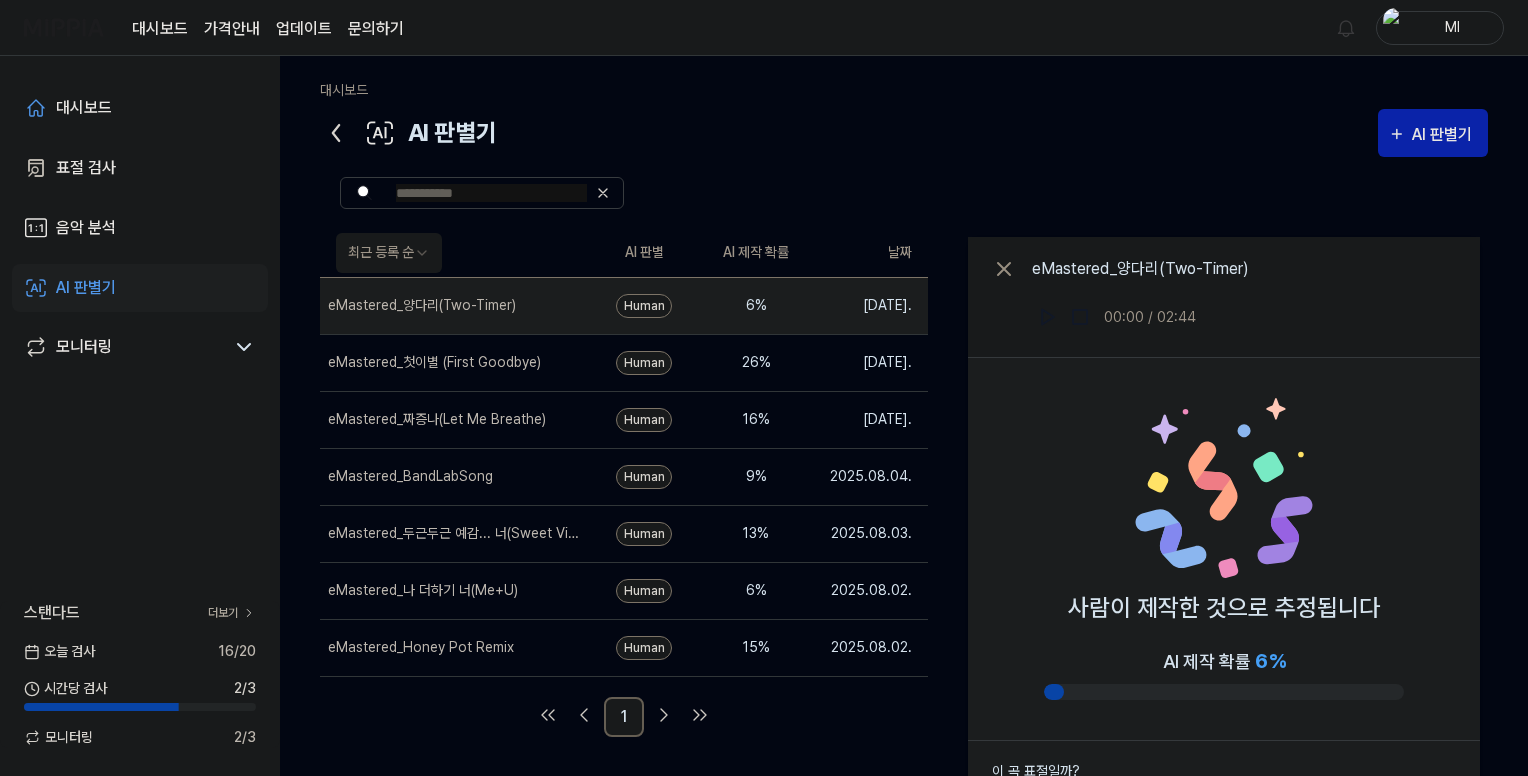 click 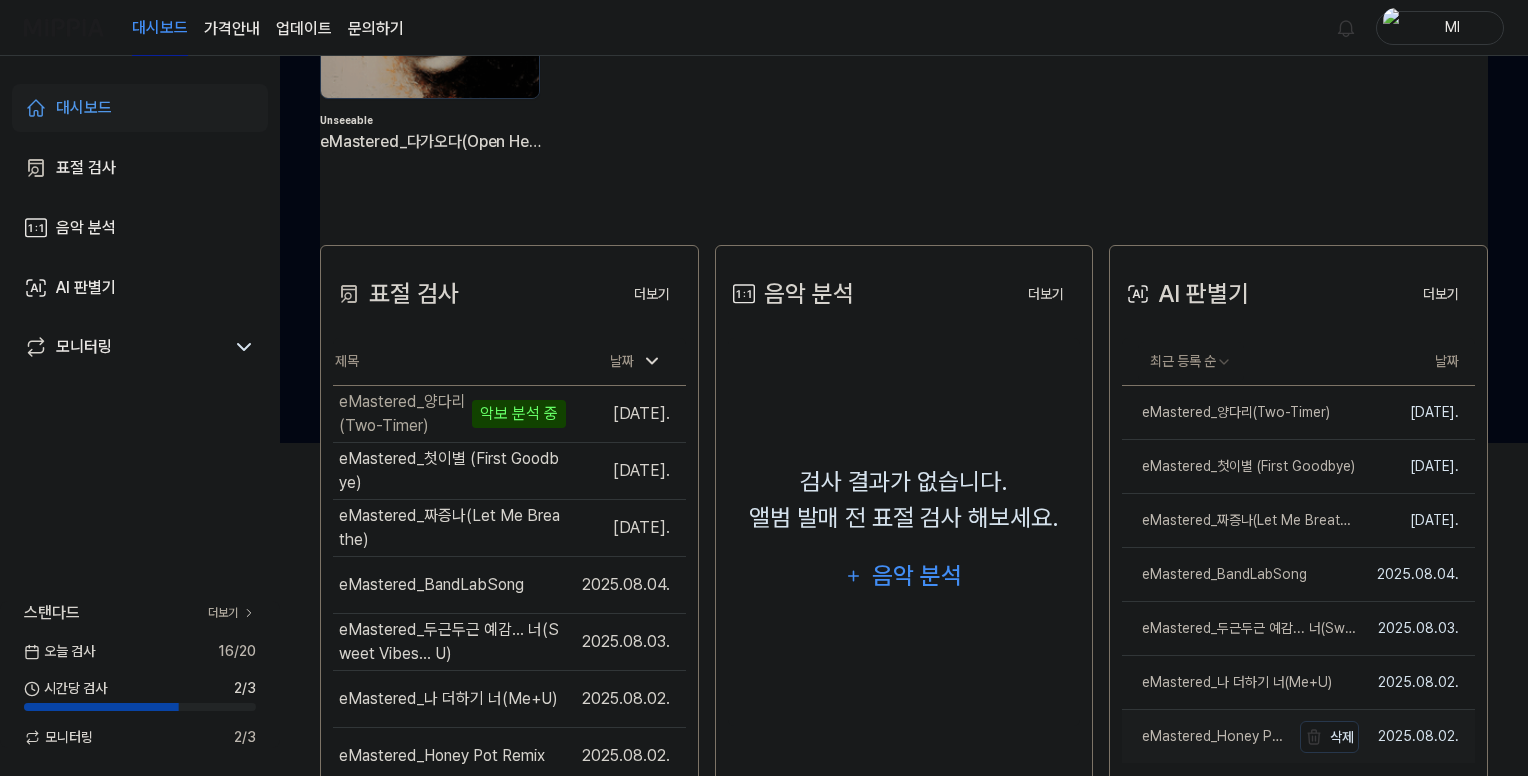 scroll, scrollTop: 462, scrollLeft: 0, axis: vertical 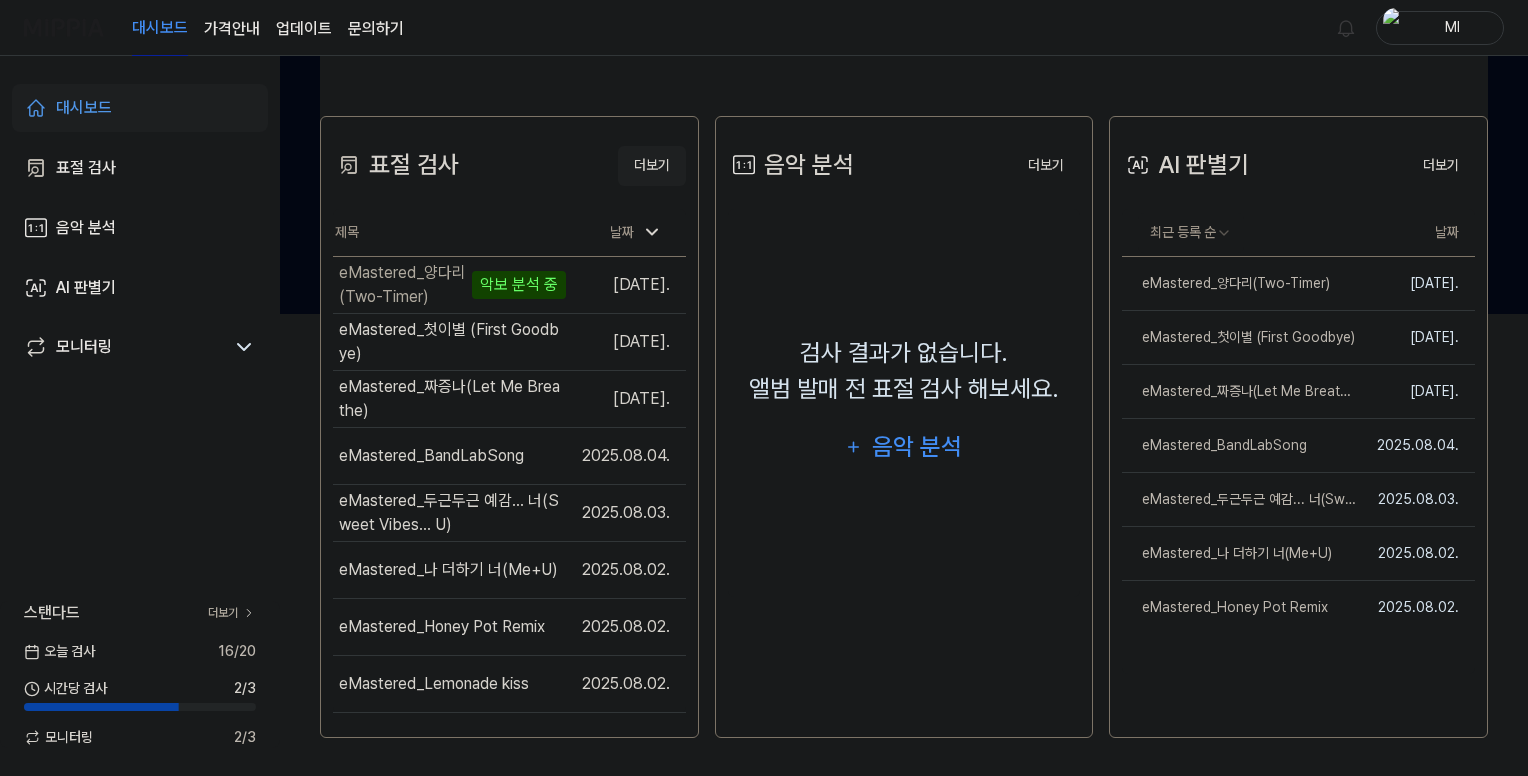 click on "더보기" at bounding box center (652, 166) 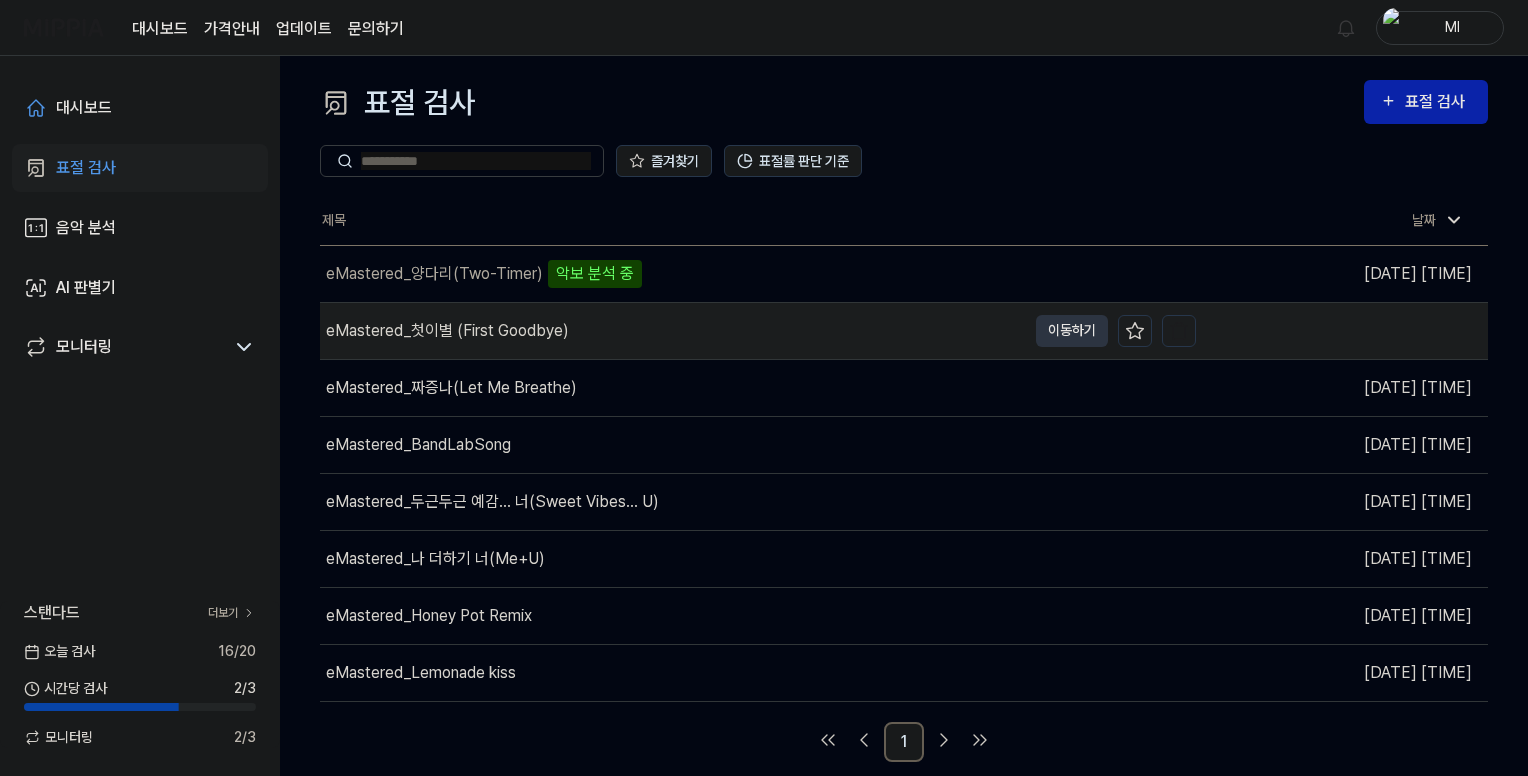 scroll, scrollTop: 0, scrollLeft: 0, axis: both 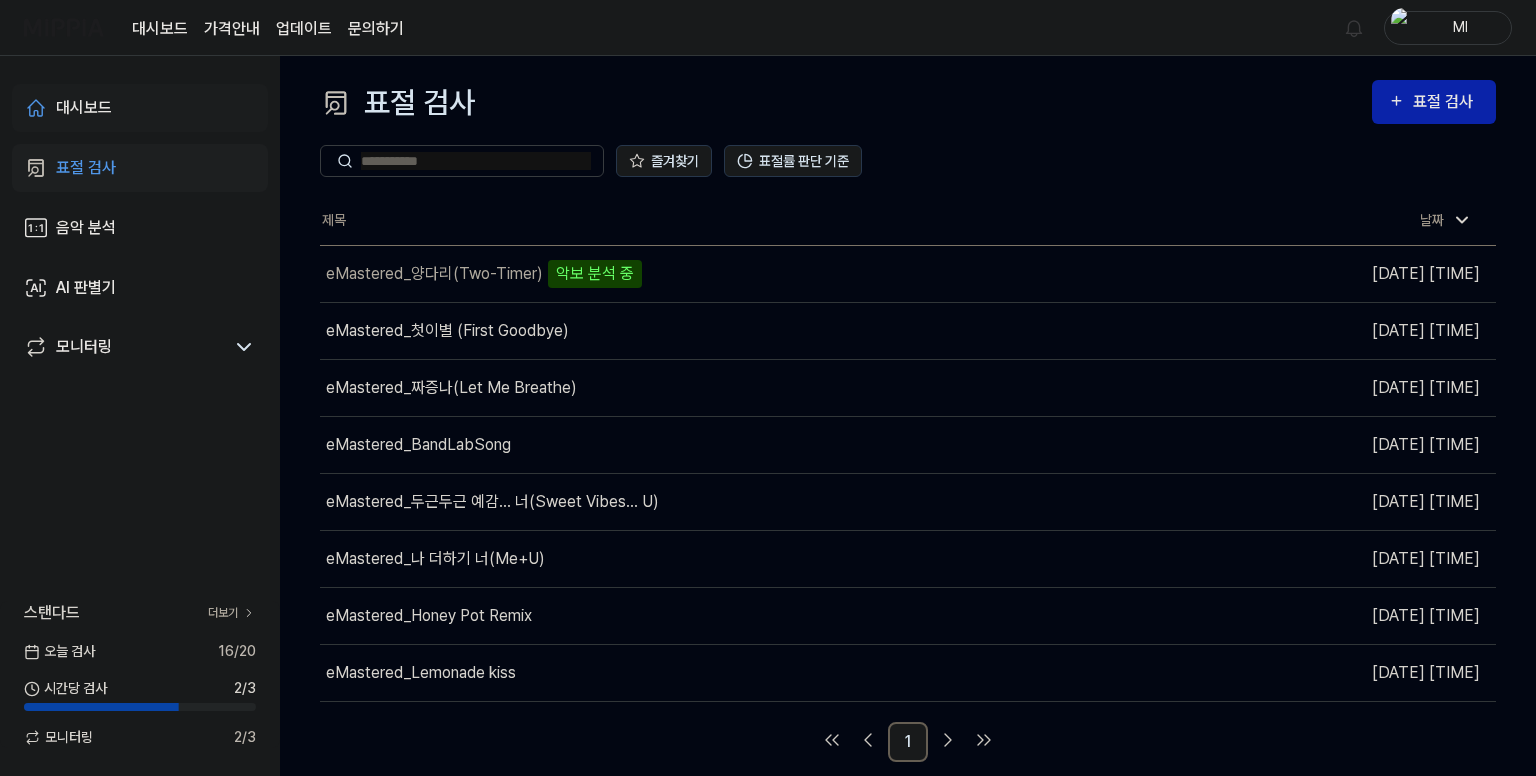 drag, startPoint x: 87, startPoint y: 105, endPoint x: 116, endPoint y: 119, distance: 32.202484 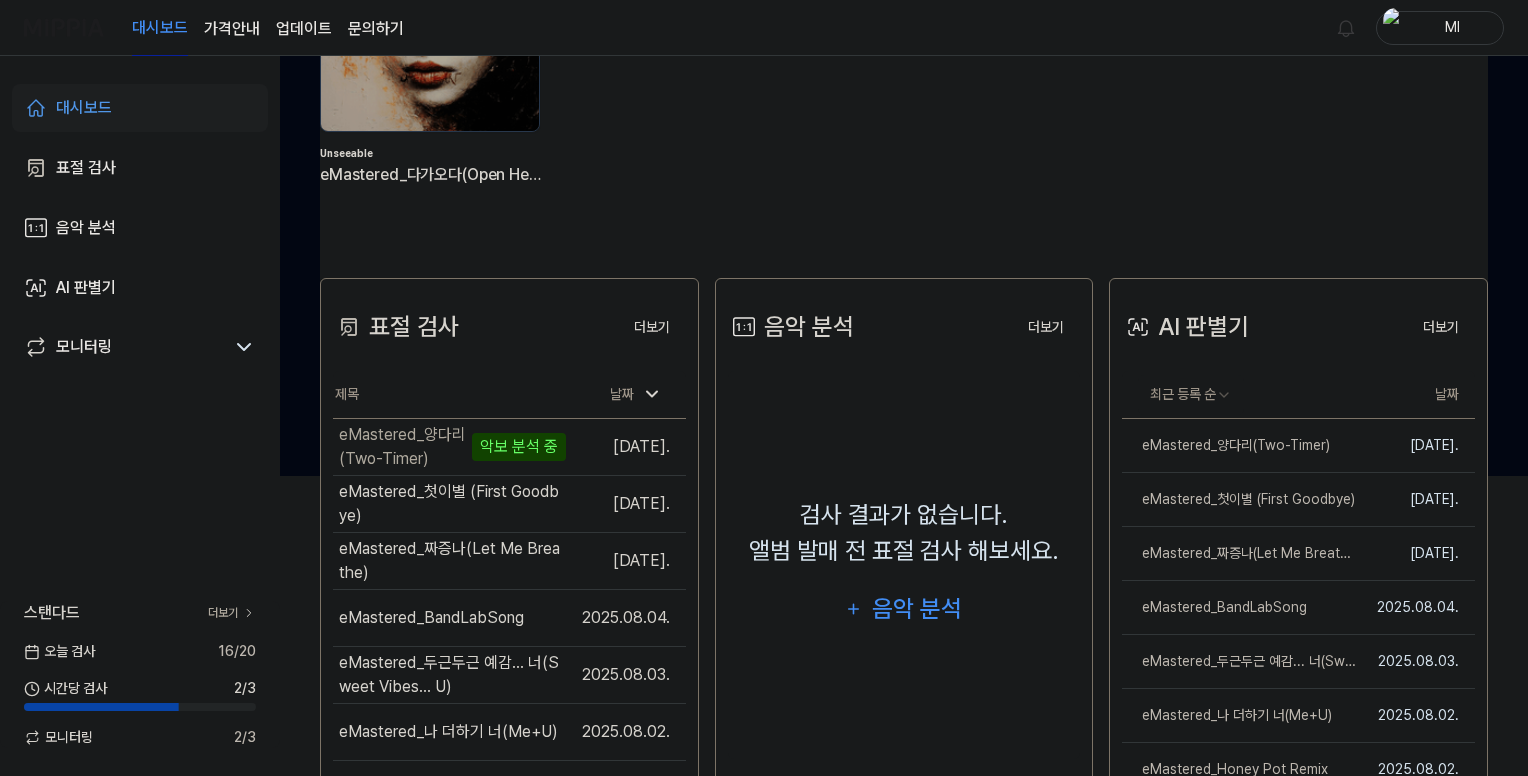scroll, scrollTop: 462, scrollLeft: 0, axis: vertical 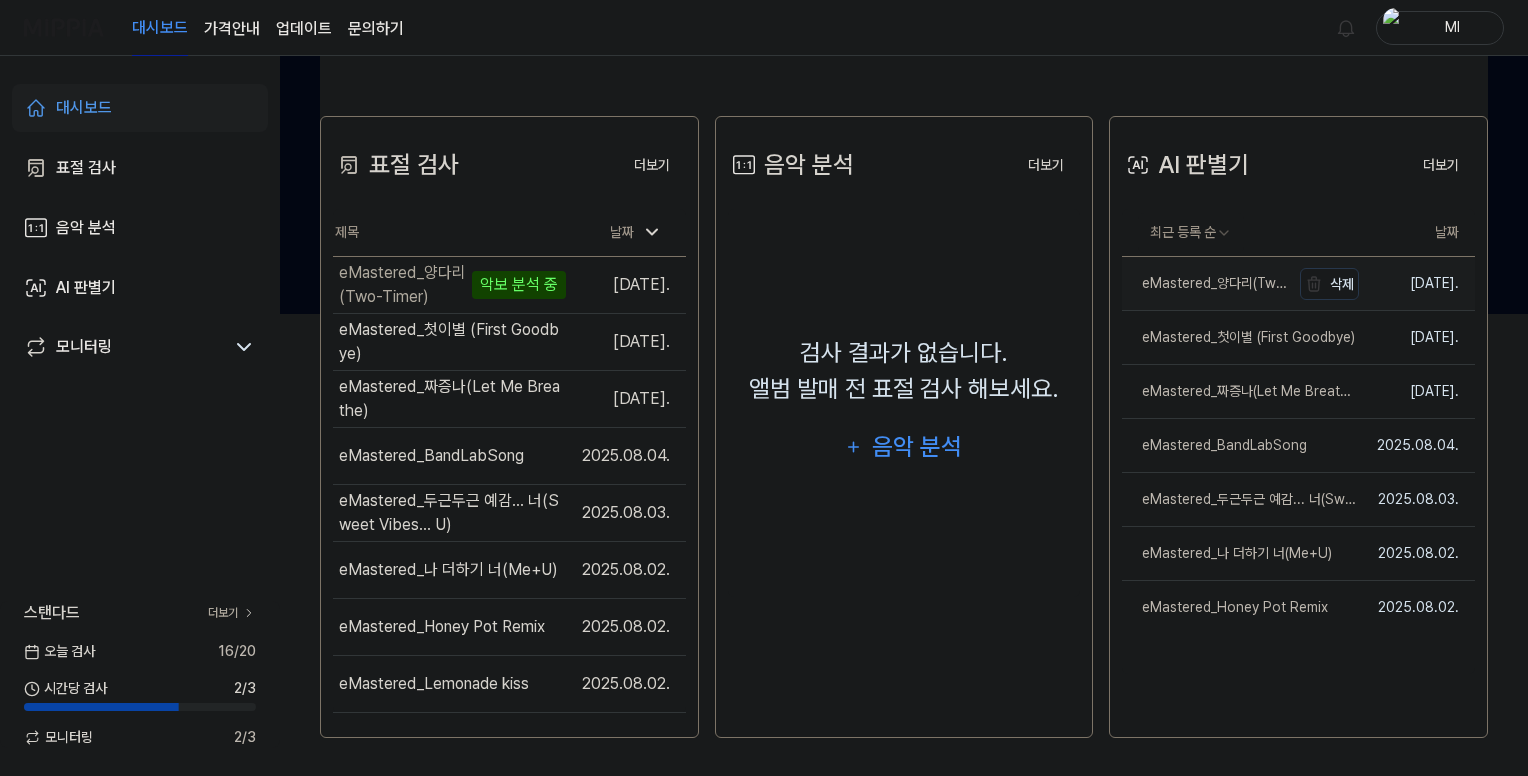 click on "eMastered_양다리(Two-Timer)" at bounding box center (1206, 283) 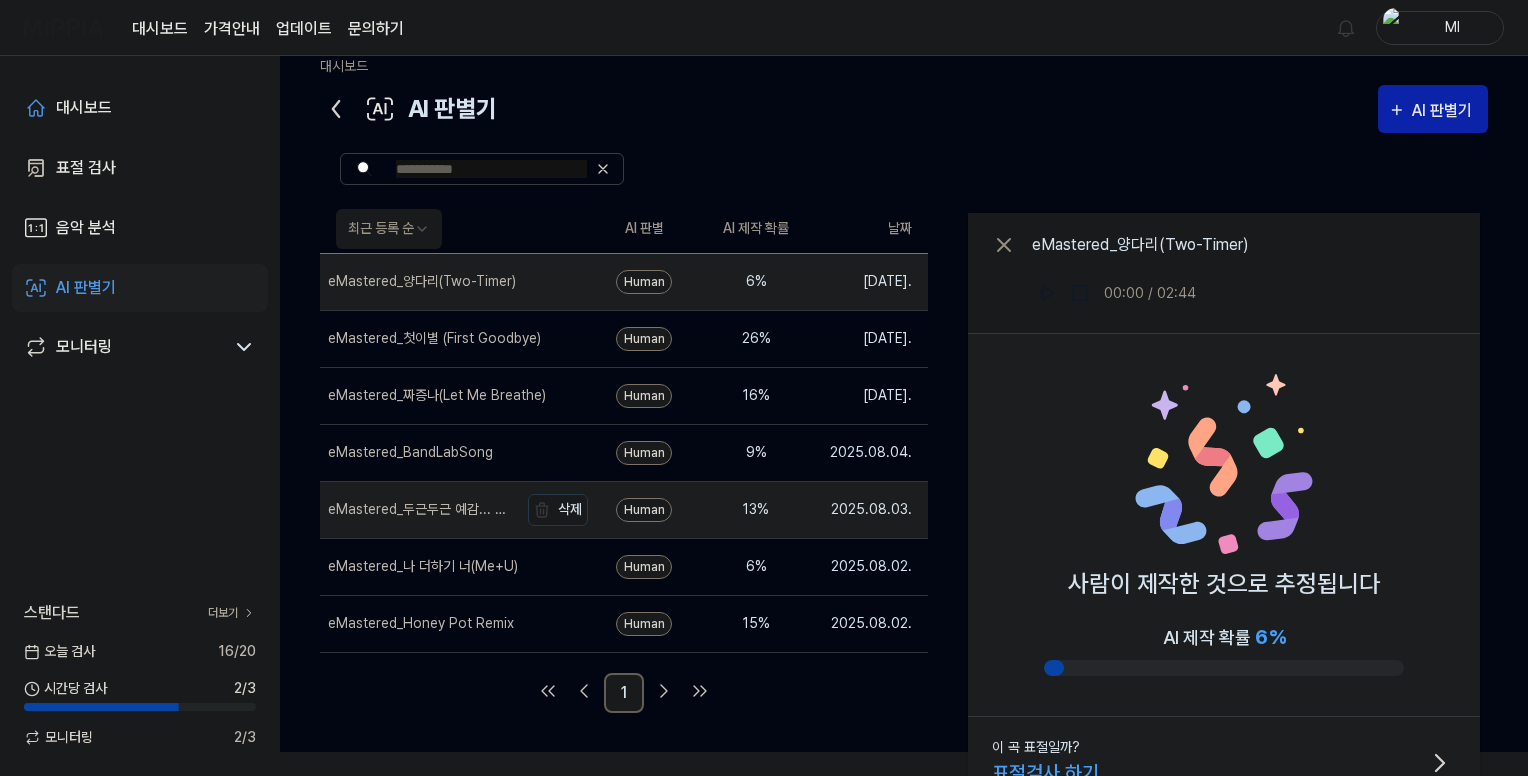 scroll, scrollTop: 0, scrollLeft: 0, axis: both 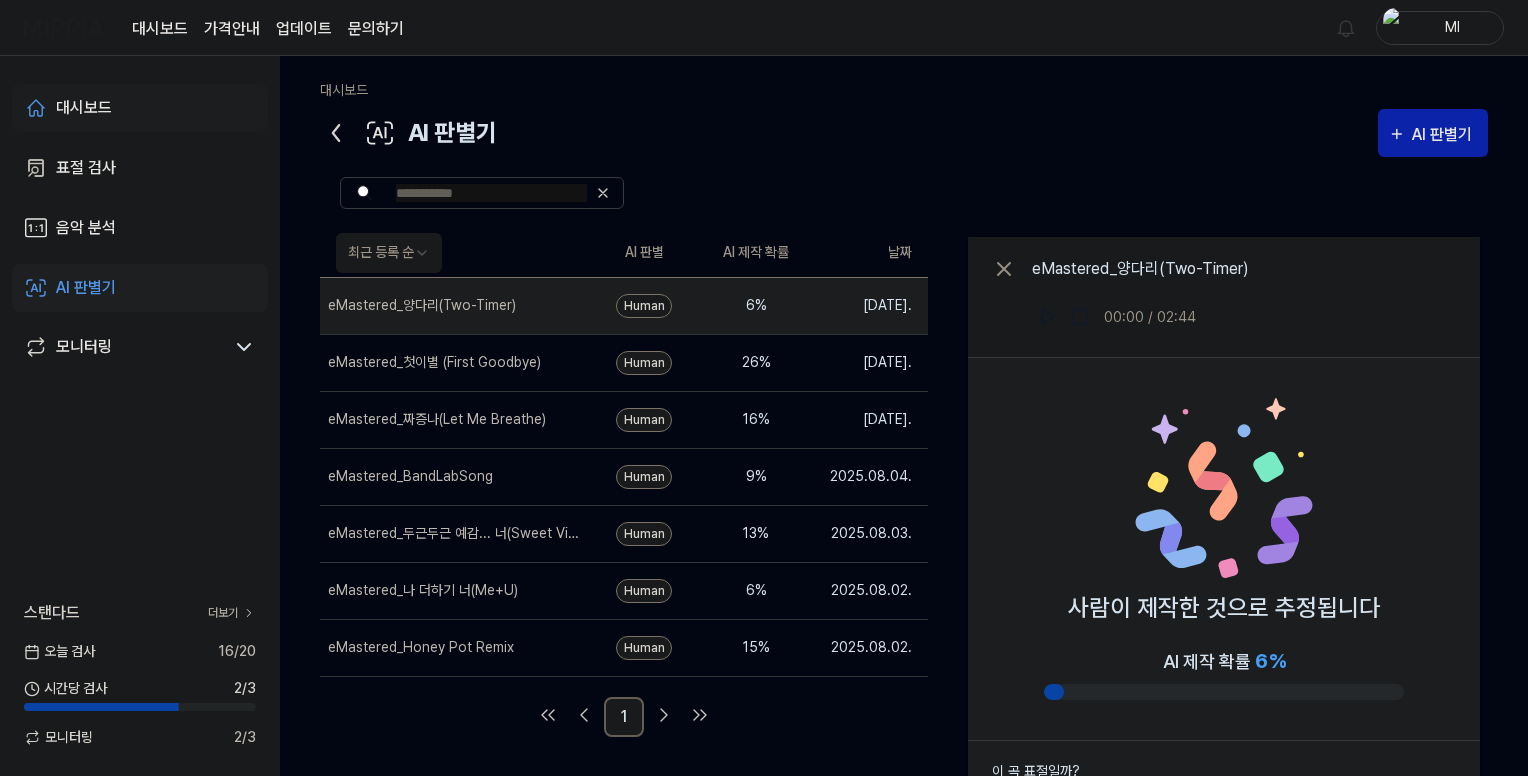 click on "대시보드" at bounding box center (84, 108) 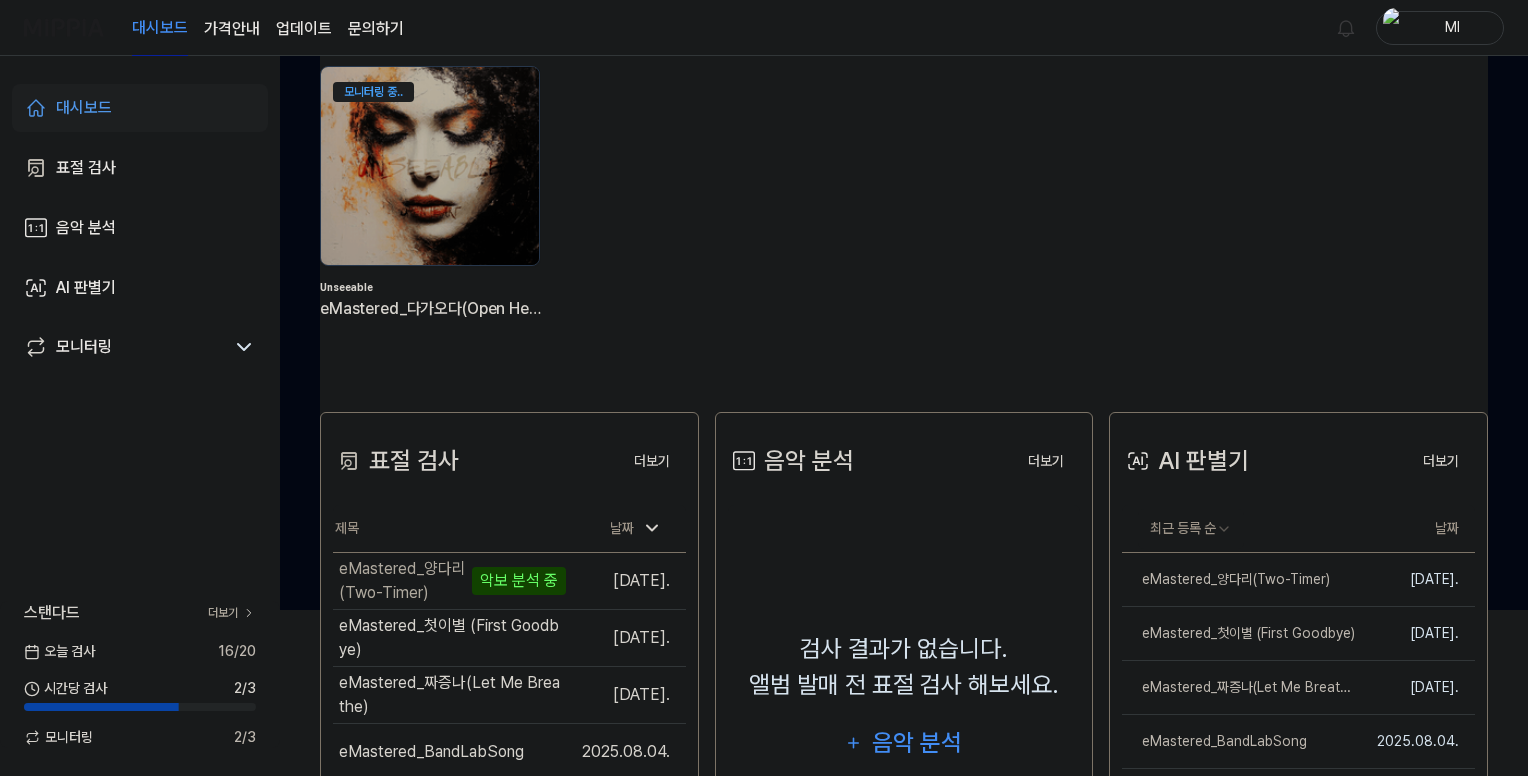 scroll, scrollTop: 462, scrollLeft: 0, axis: vertical 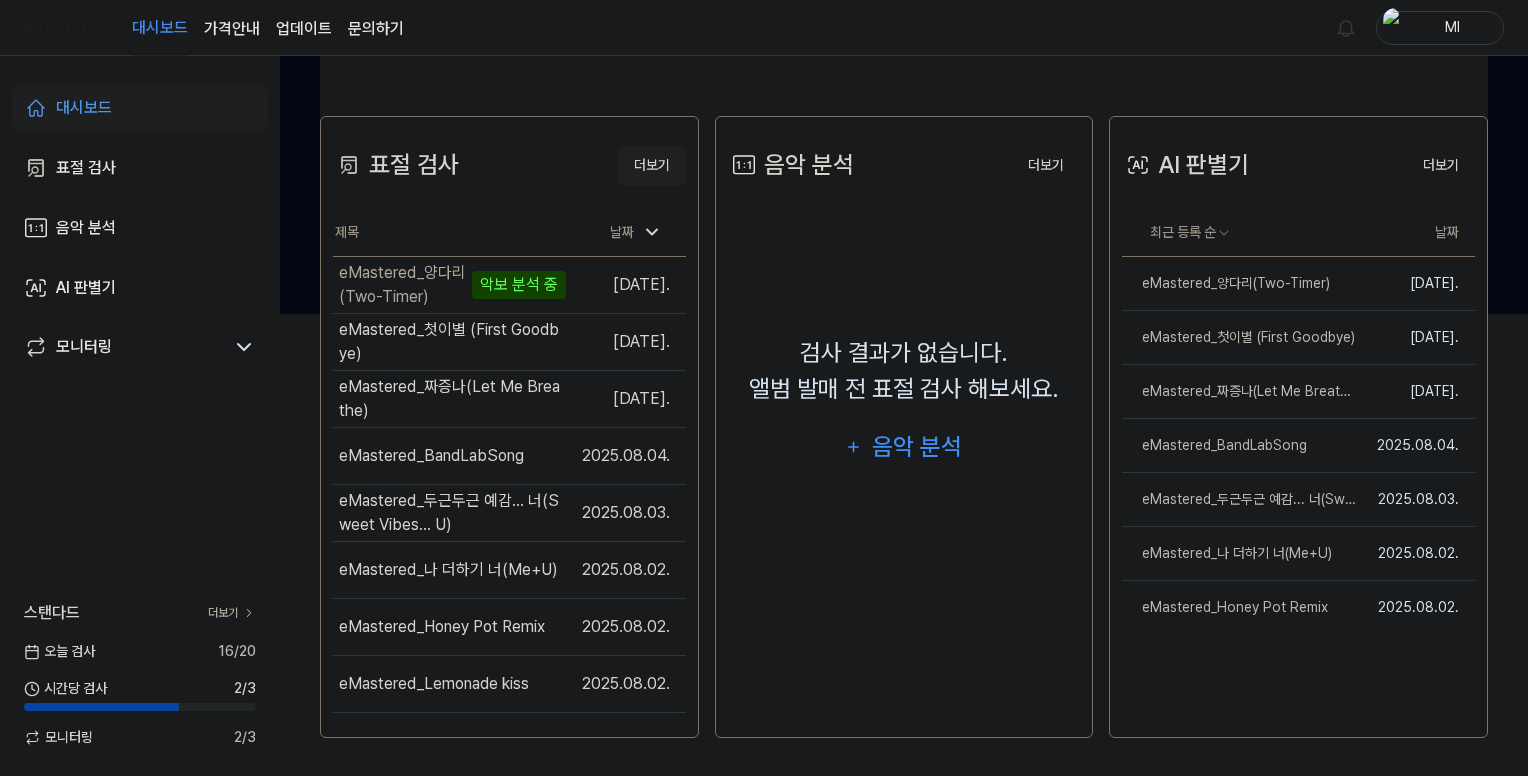 click on "더보기" at bounding box center [652, 166] 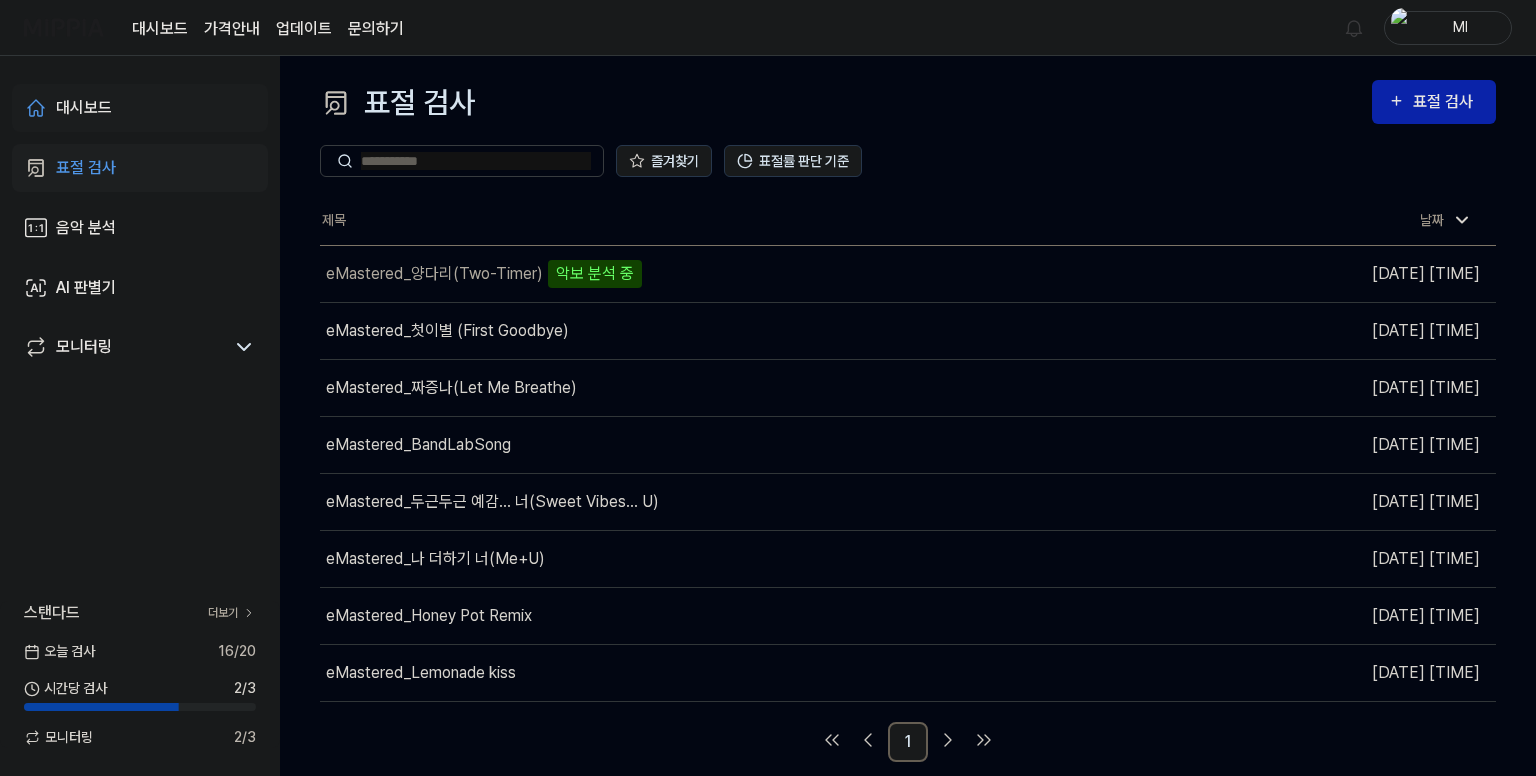 click on "대시보드" at bounding box center (84, 108) 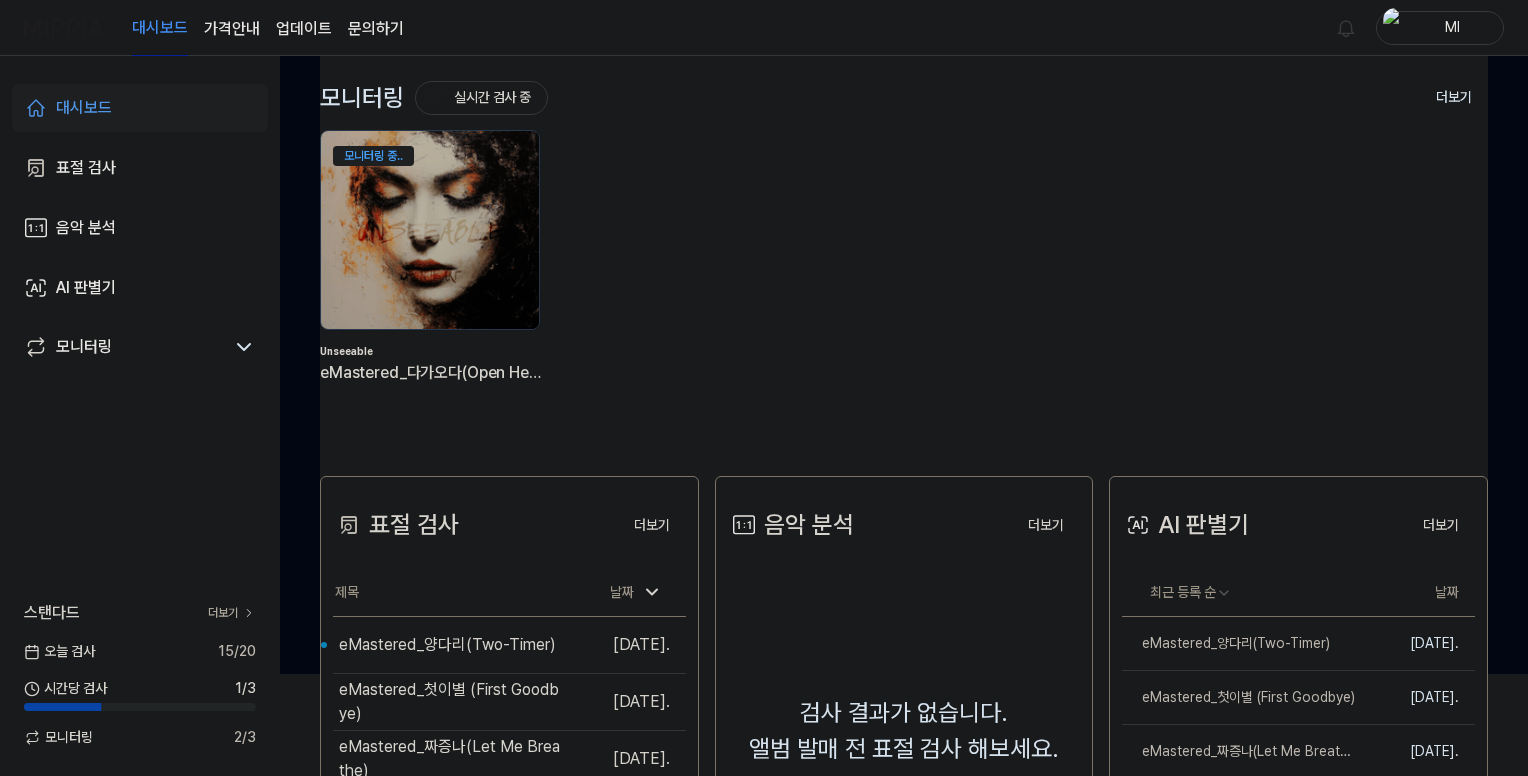 scroll, scrollTop: 300, scrollLeft: 0, axis: vertical 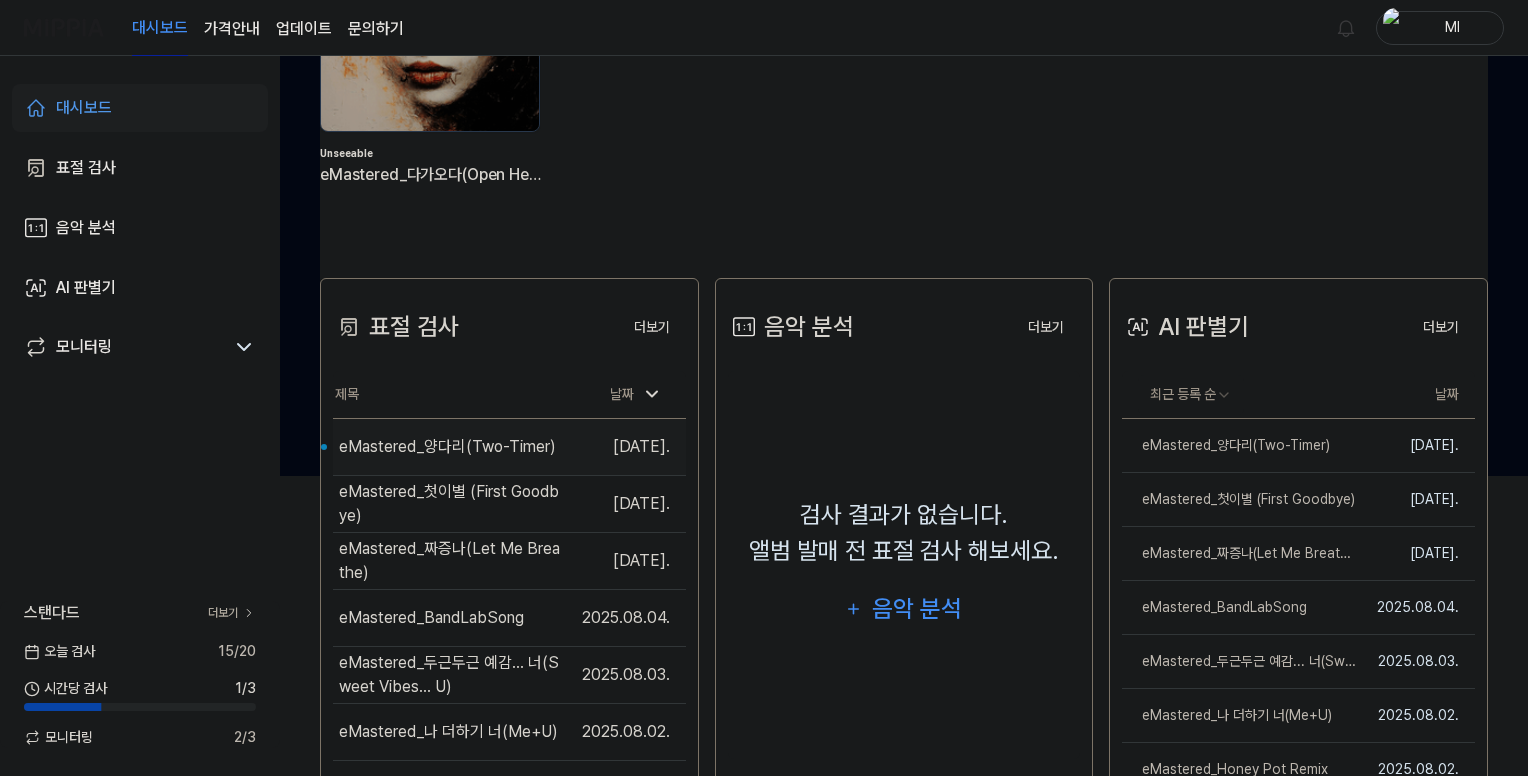 click on "eMastered_양다리(Two-Timer)" at bounding box center (447, 447) 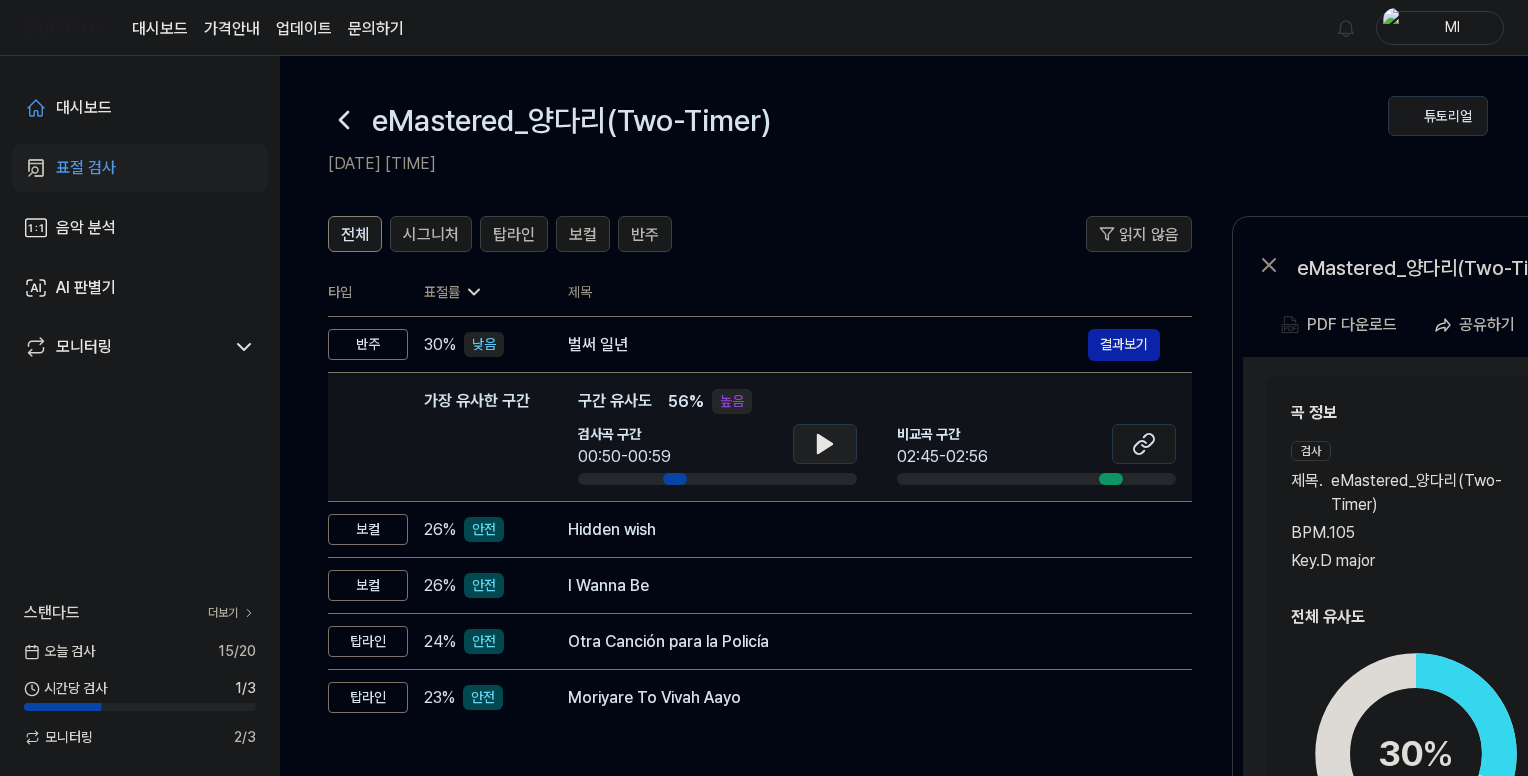 click 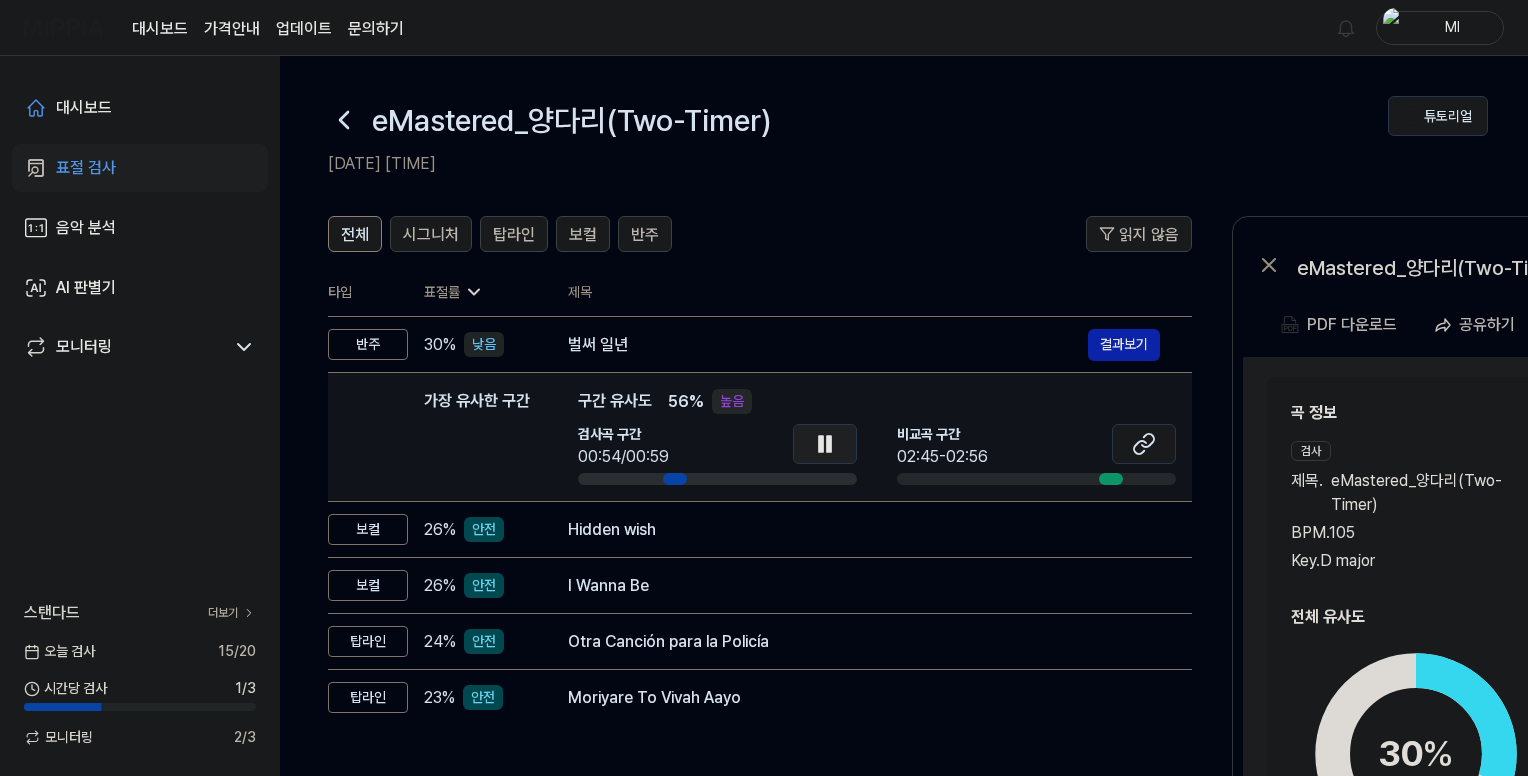 click 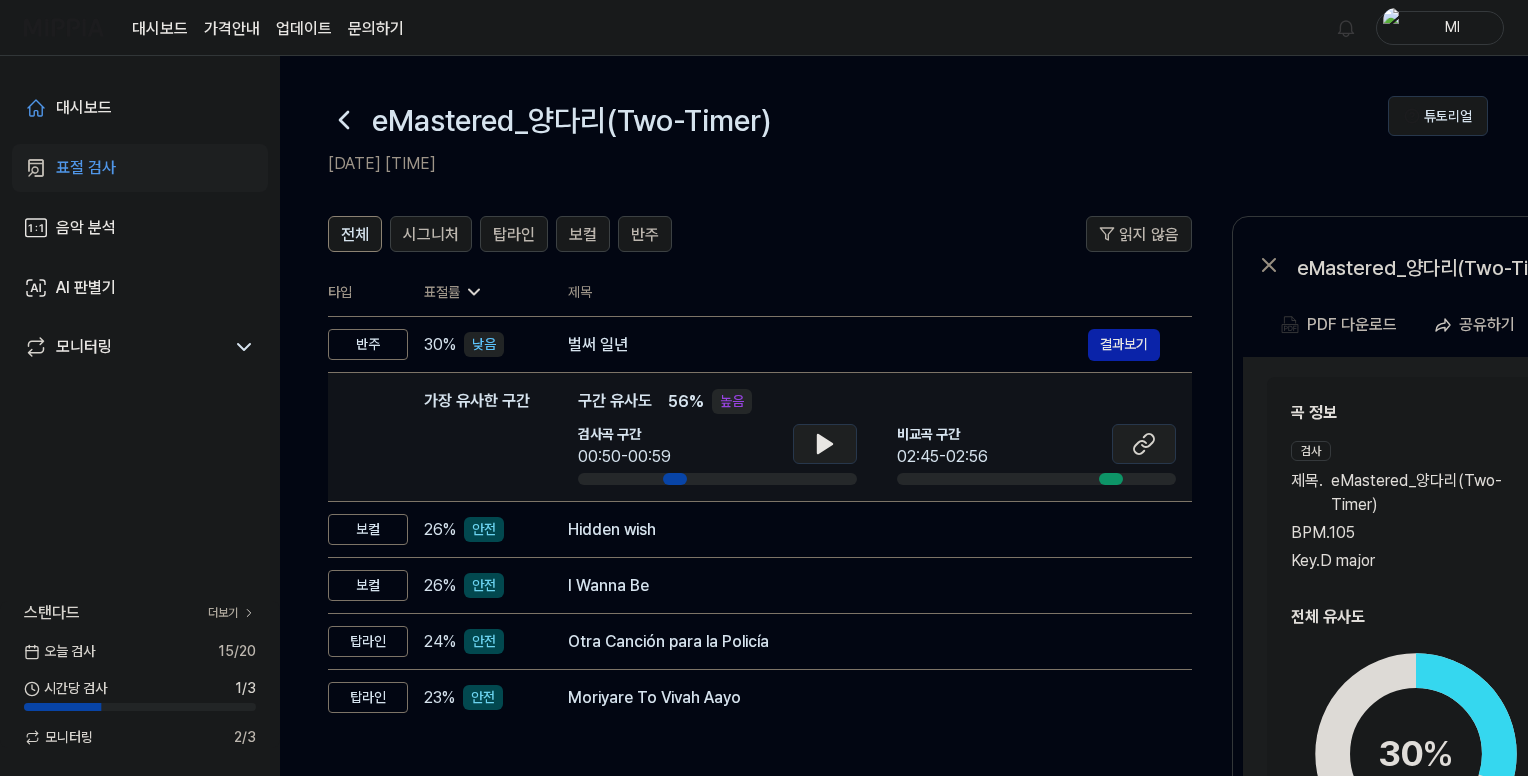 click 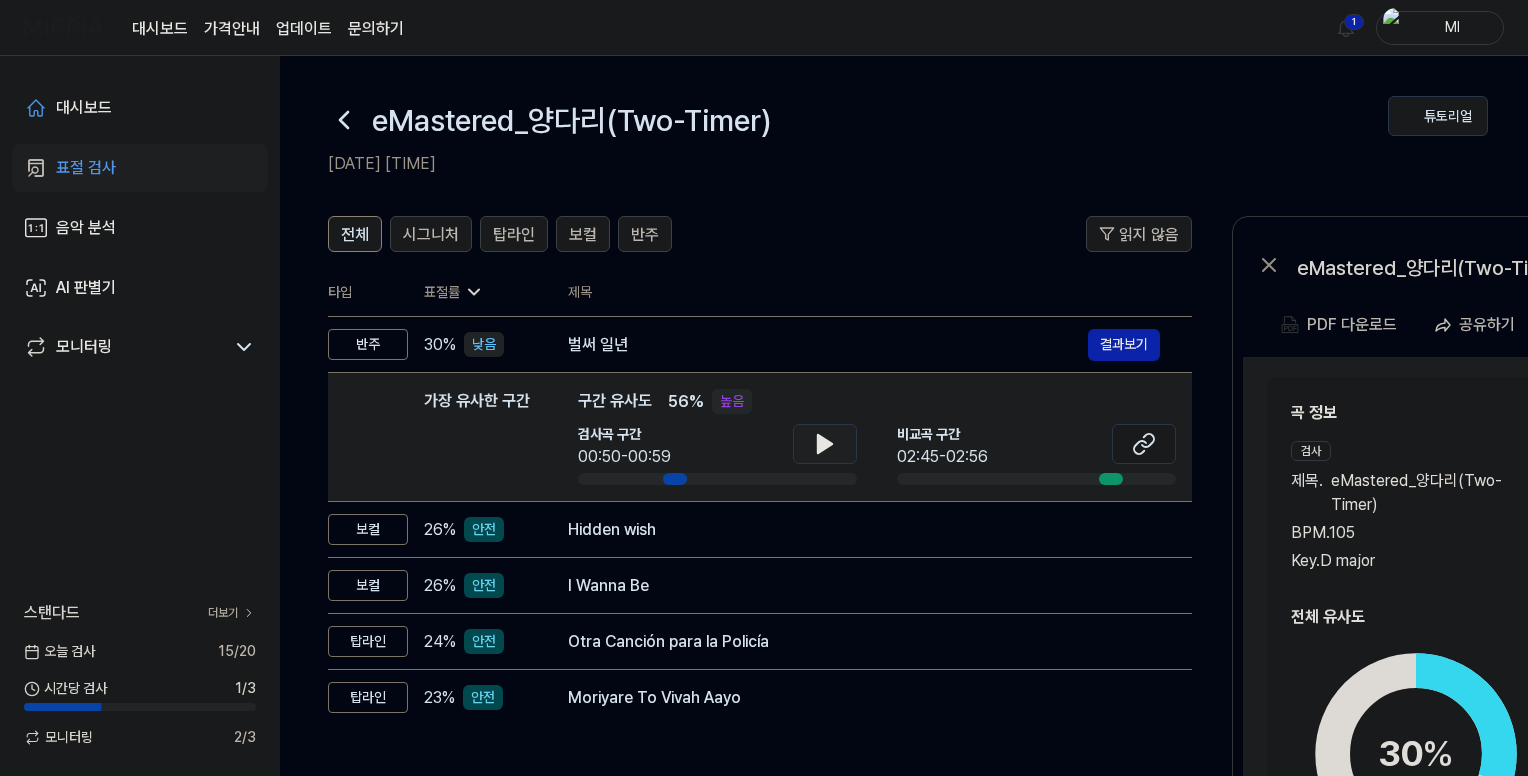 click 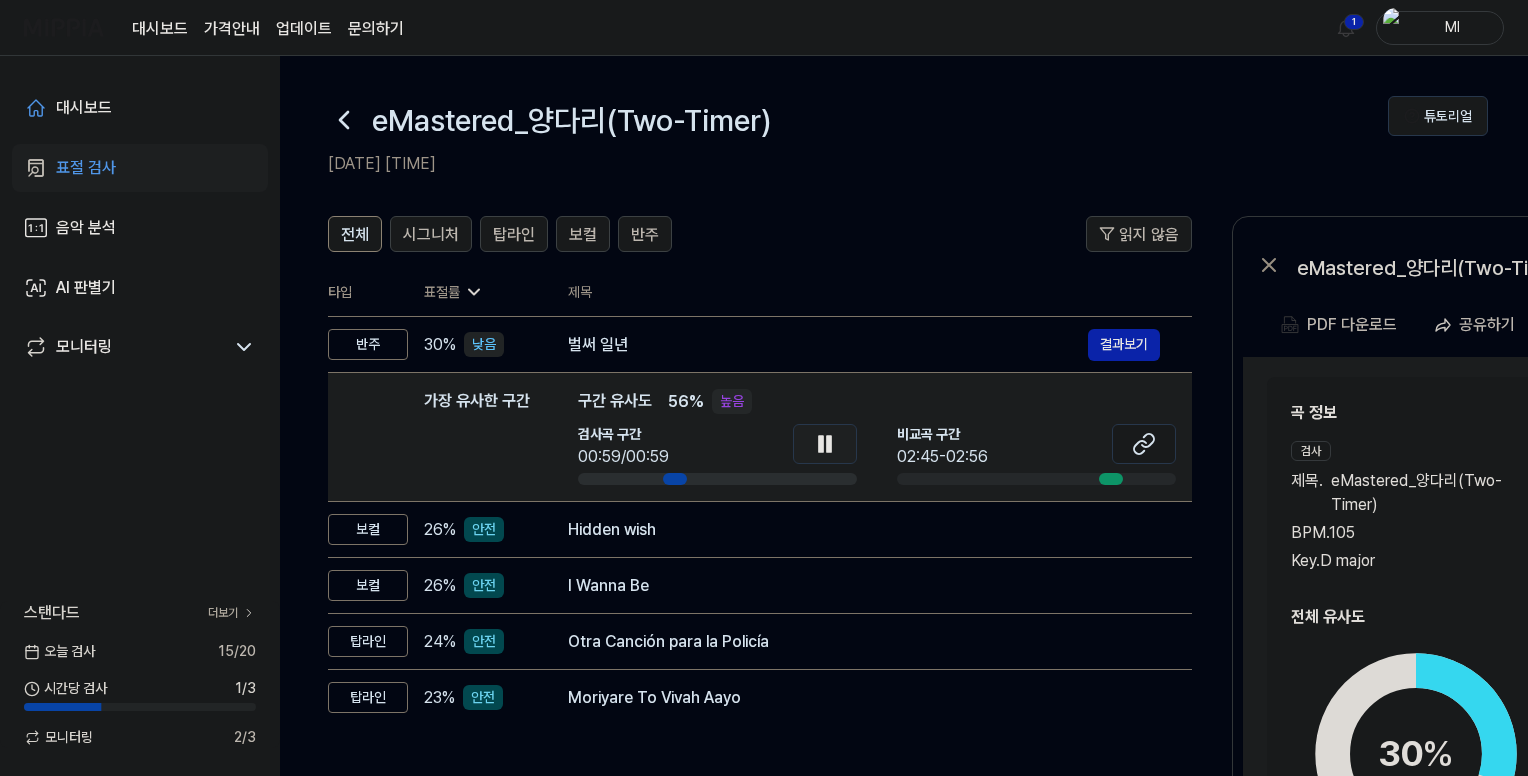 click 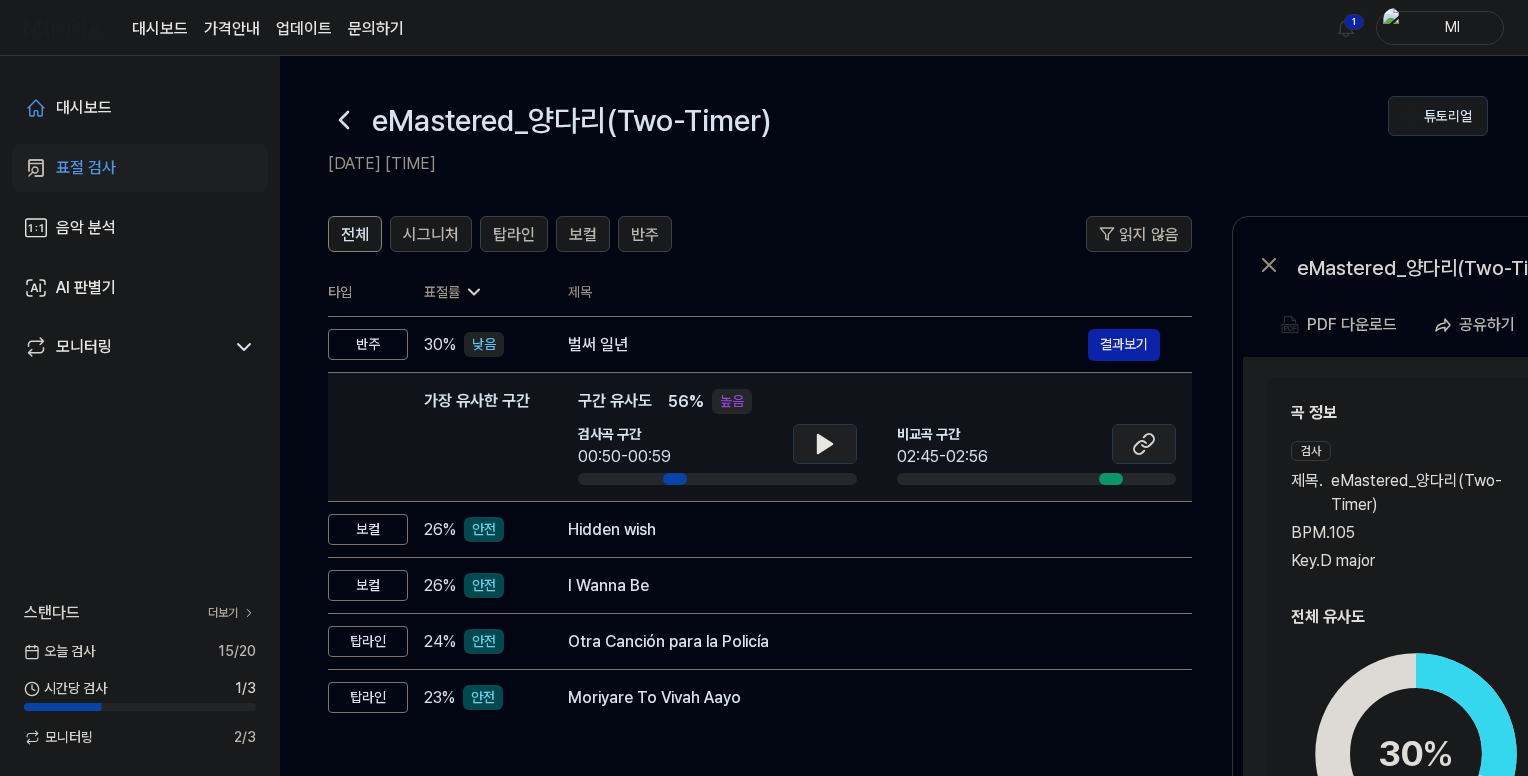 click 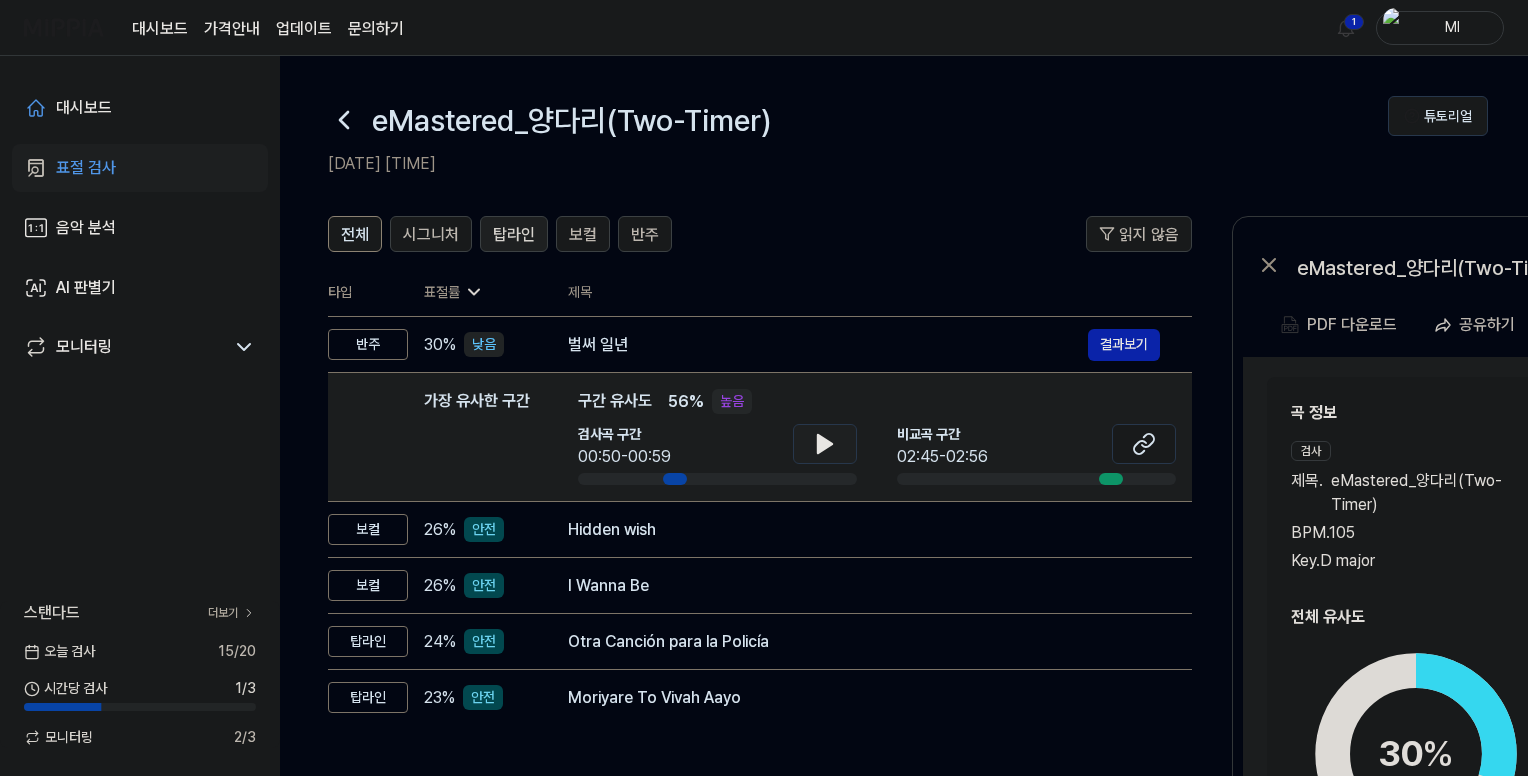 click on "탑라인" at bounding box center (514, 235) 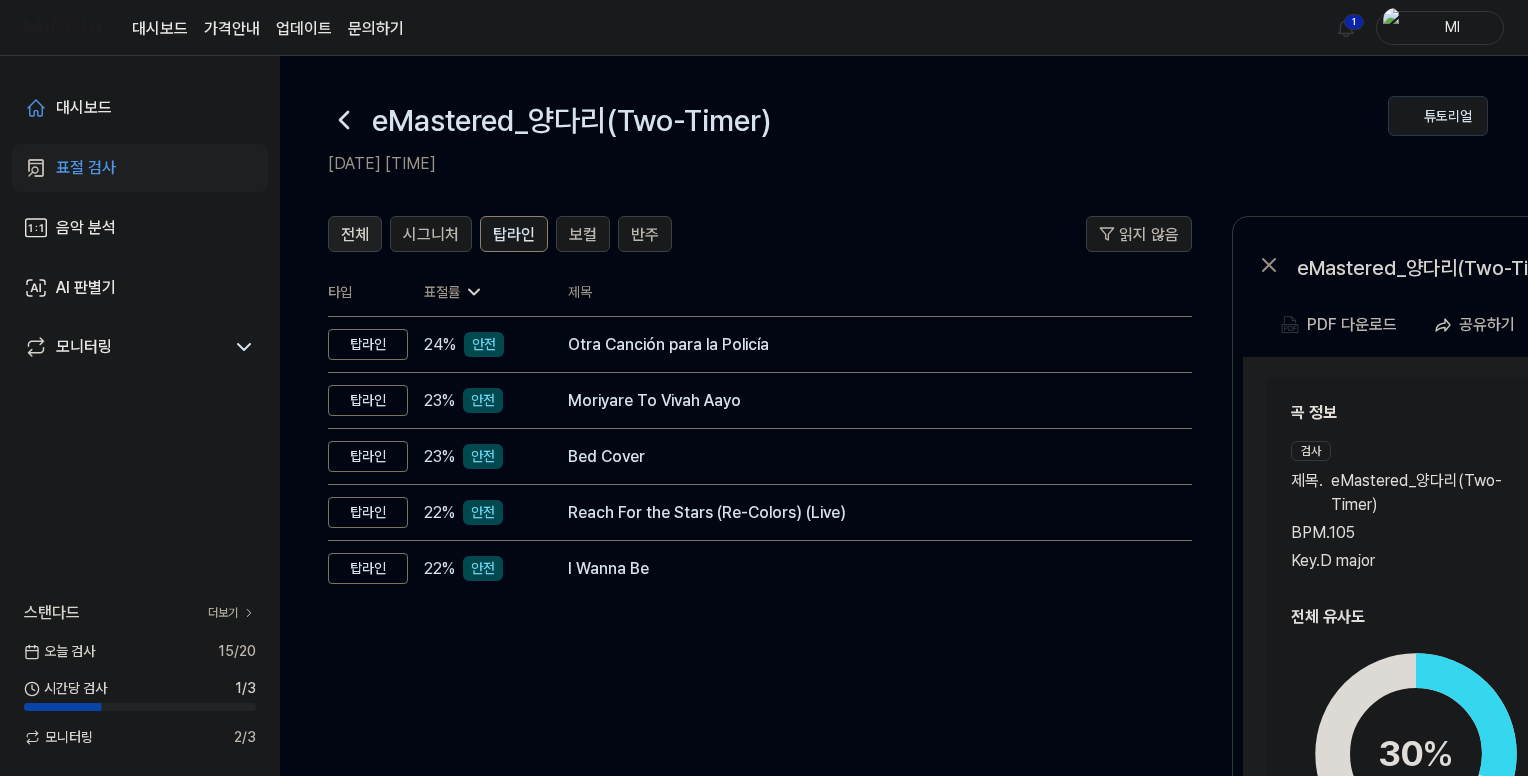 click on "전체" at bounding box center (355, 234) 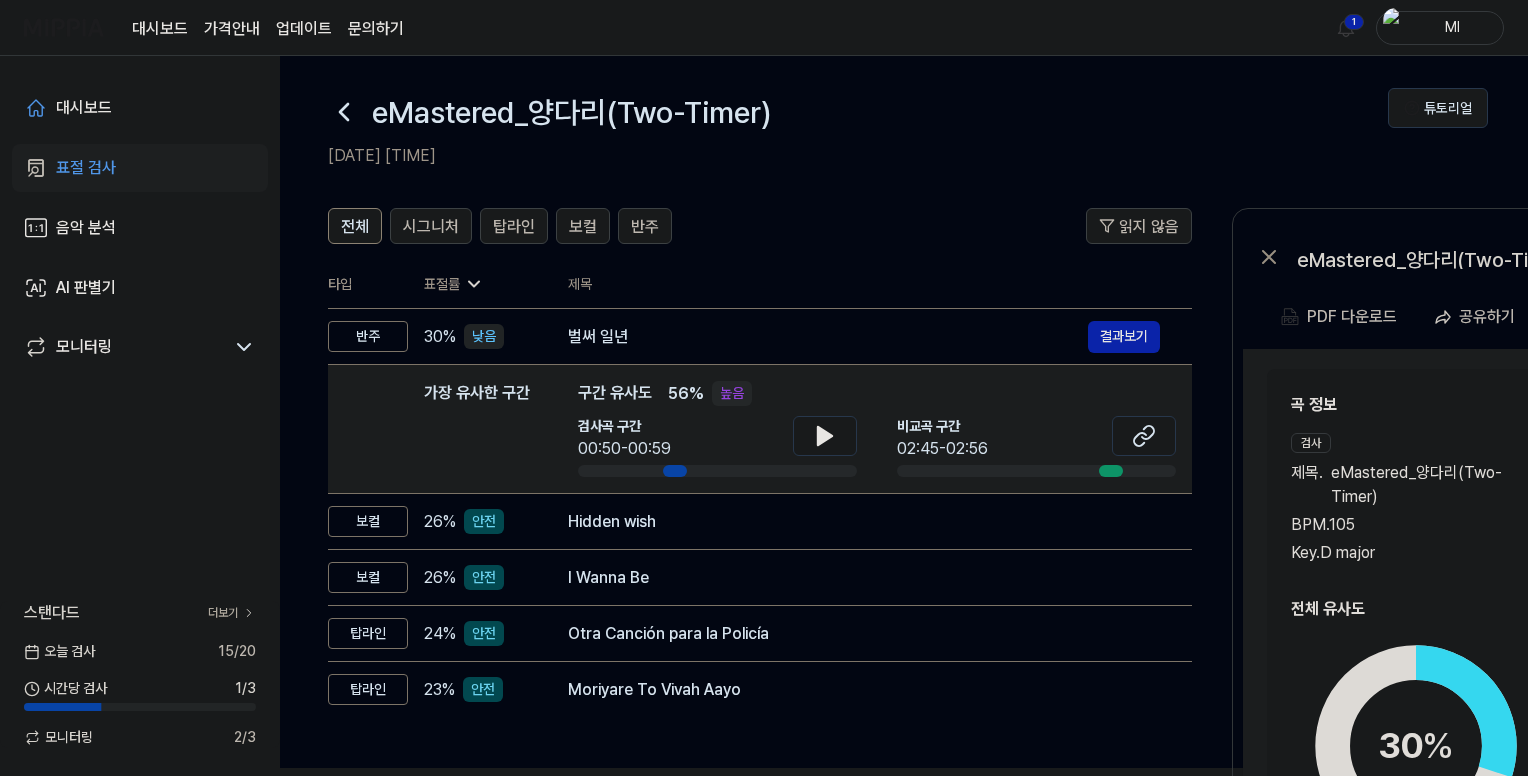 scroll, scrollTop: 0, scrollLeft: 0, axis: both 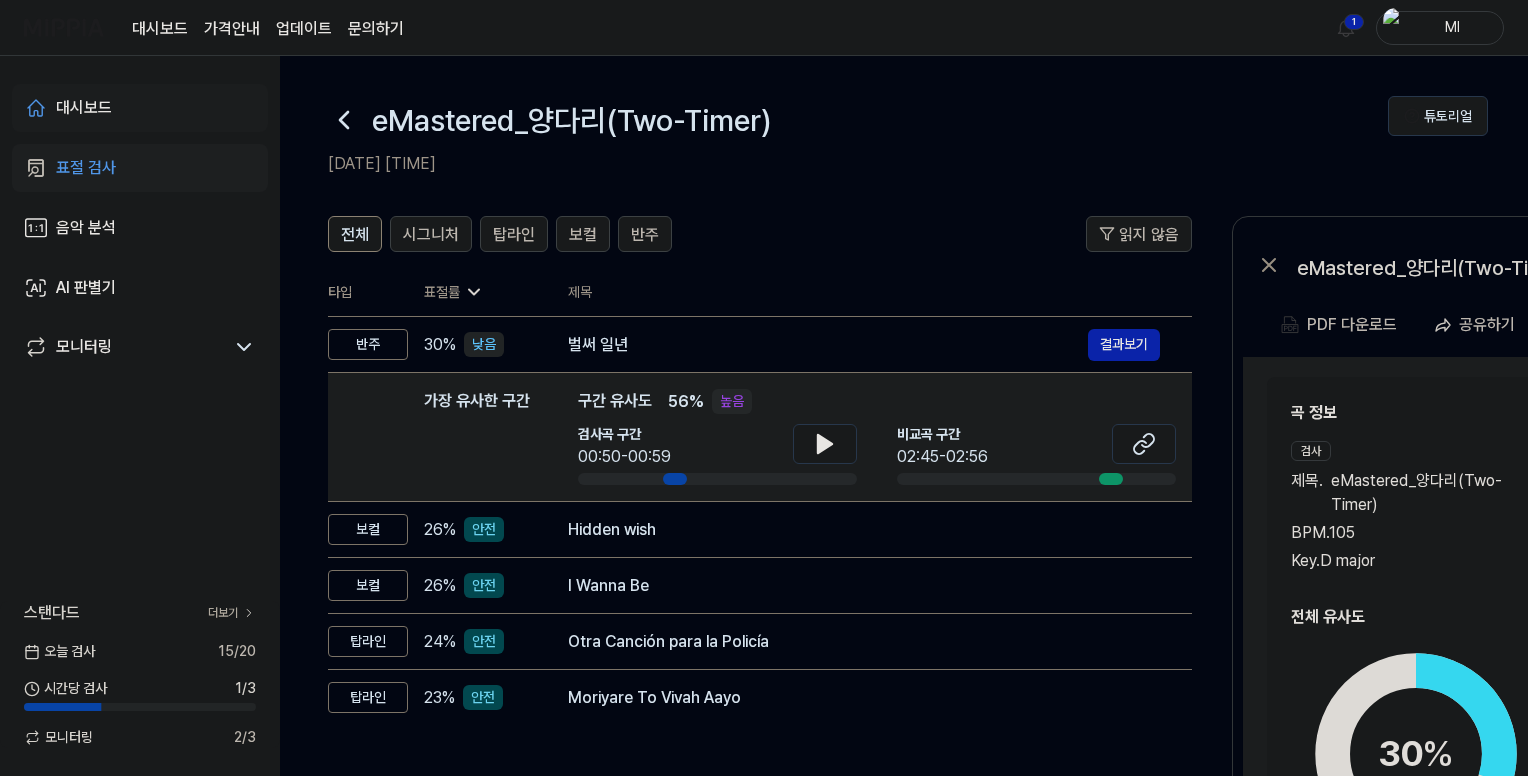 click on "대시보드" at bounding box center (84, 108) 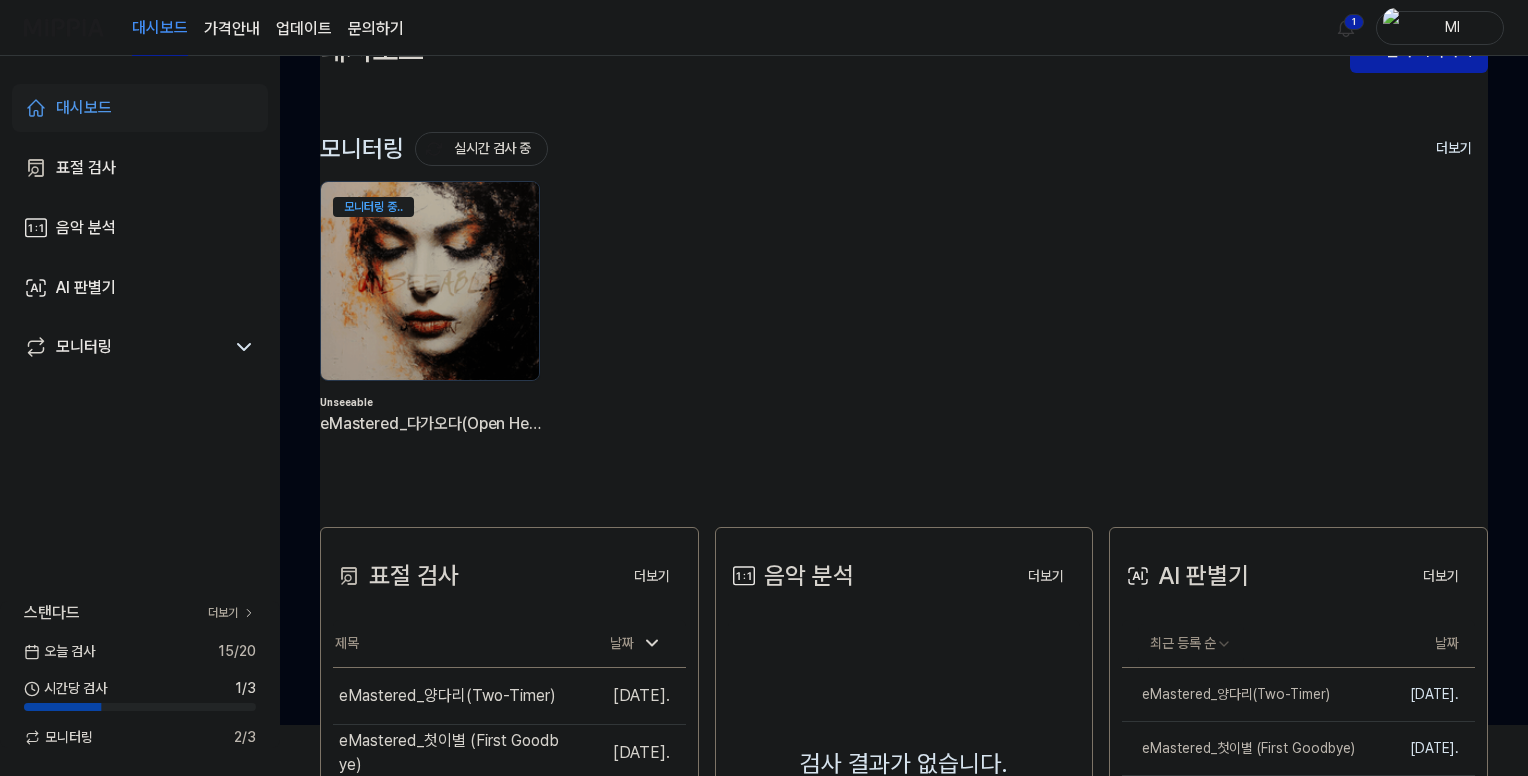 scroll, scrollTop: 0, scrollLeft: 0, axis: both 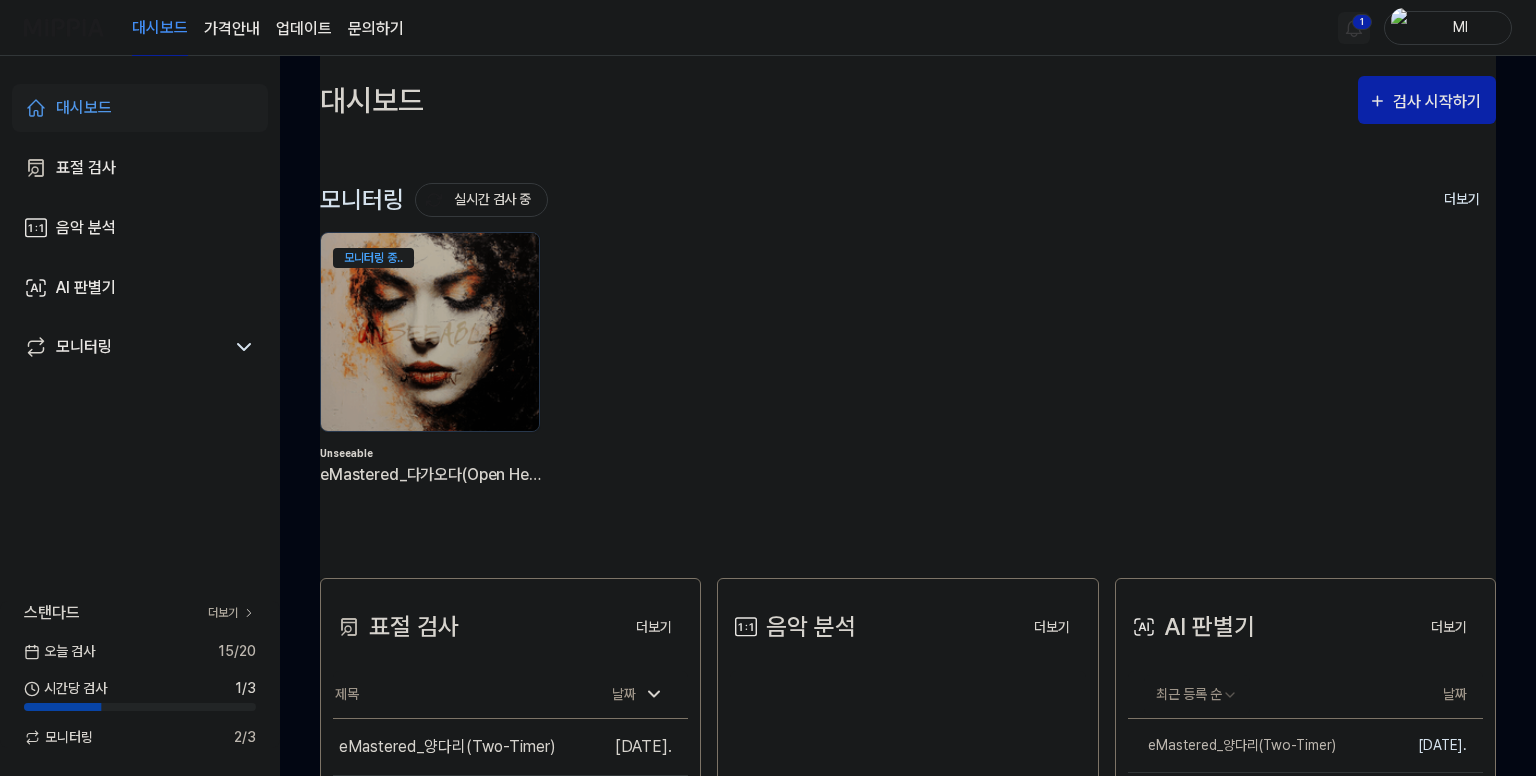 click on "대시보드 가격안내 업데이트 문의하기 1 Ml 대시보드 표절 검사 음악 분석 AI 판별기 모니터링 스탠다드 더보기 오늘 검사 15  /  20 시간당 검사 1  /  3 모니터링 2  /  3 대시보드 검사 시작하기 모니터링 실시간 검사 중 더보기 모니터링 모니터링 중.. Unseeable eMastered_다가오다(Open Heart) 표절 검사 더보기 표절 검사 제목 날짜 eMastered_양다리(Two-Timer) 이동하기 [DATE]. eMastered_첫이별 (First Goodbye) 이동하기 [DATE]. eMastered_짜증나(Let Me Breathe) 이동하기 [DATE]. eMastered_BandLabSong 이동하기 [DATE]. eMastered_두근두근 예감... 너(Sweet Vibes... U) 이동하기 [DATE]. eMastered_나 더하기 너(Me+U) 이동하기 [DATE]. eMastered_Honey Pot Remix 이동하기 [DATE]. eMastered_Lemonade kiss 이동하기 [DATE]. 더보기 음악 분석 더보기 음악 분석 검사 결과가 없습니다.
앨범 발매 전 표절 검사 해보세요. 더보기" at bounding box center [768, 388] 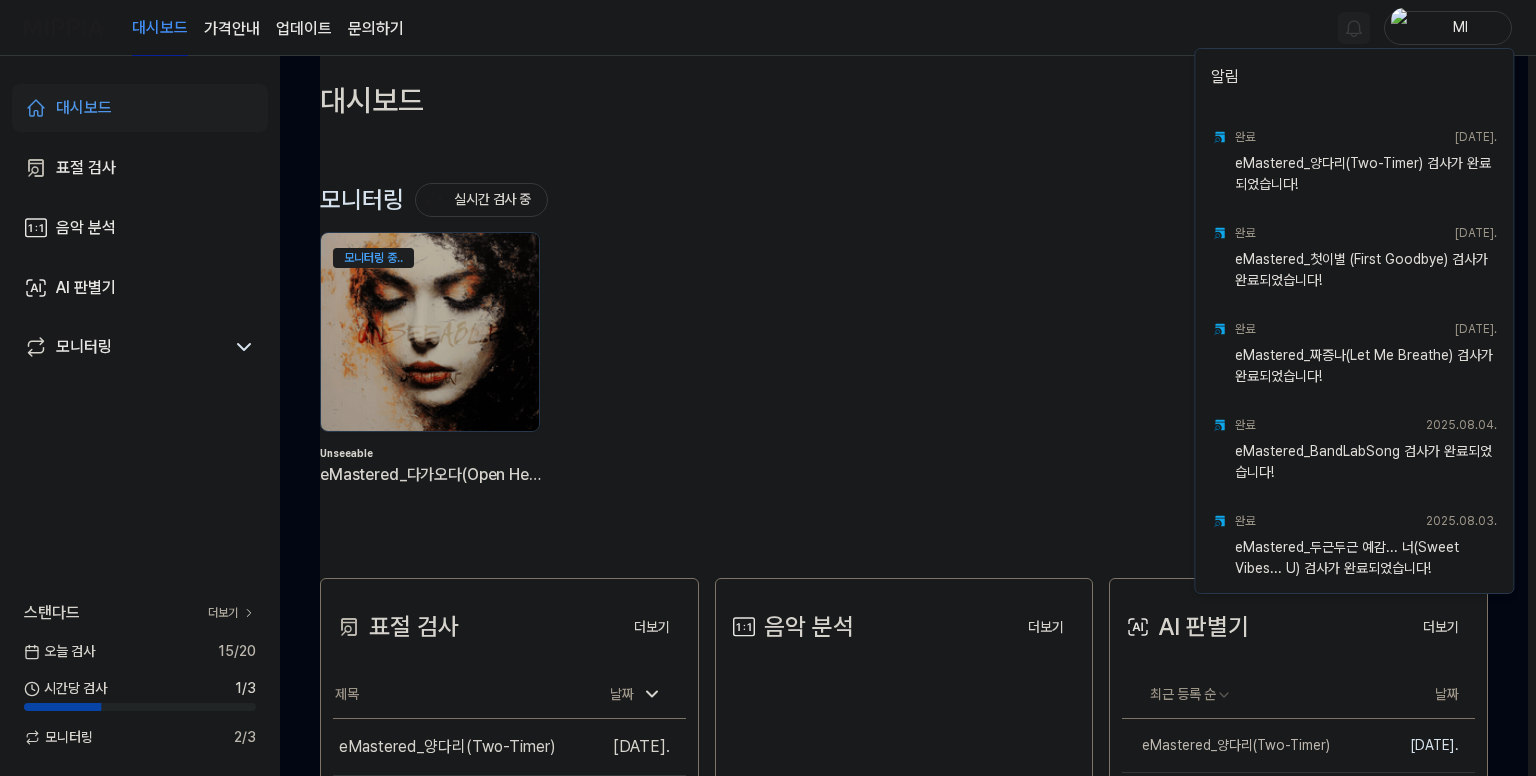 click on "대시보드 가격안내 업데이트 문의하기 Ml 대시보드 표절 검사 음악 분석 AI 판별기 모니터링 스탠다드 더보기 오늘 검사 15  /  20 시간당 검사 1  /  3 모니터링 2  /  3 대시보드 검사 시작하기 모니터링 실시간 검사 중 더보기 모니터링 모니터링 중.. Unseeable eMastered_다가오다(Open Heart) 표절 검사 더보기 표절 검사 제목 날짜 eMastered_양다리(Two-Timer) 이동하기 [DATE]. eMastered_첫이별 (First Goodbye) 이동하기 [DATE]. eMastered_짜증나(Let Me Breathe) 이동하기 [DATE]. eMastered_BandLabSong 이동하기 [DATE]. eMastered_두근두근 예감... 너(Sweet Vibes... U) 이동하기 [DATE]. eMastered_나 더하기 너(Me+U) 이동하기 [DATE]. eMastered_Honey Pot Remix 이동하기 [DATE]. eMastered_Lemonade kiss 이동하기 [DATE]. 더보기 음악 분석 더보기 음악 분석 검사 결과가 없습니다.
앨범 발매 전 표절 검사 해보세요. 음악 분석" at bounding box center (768, 388) 